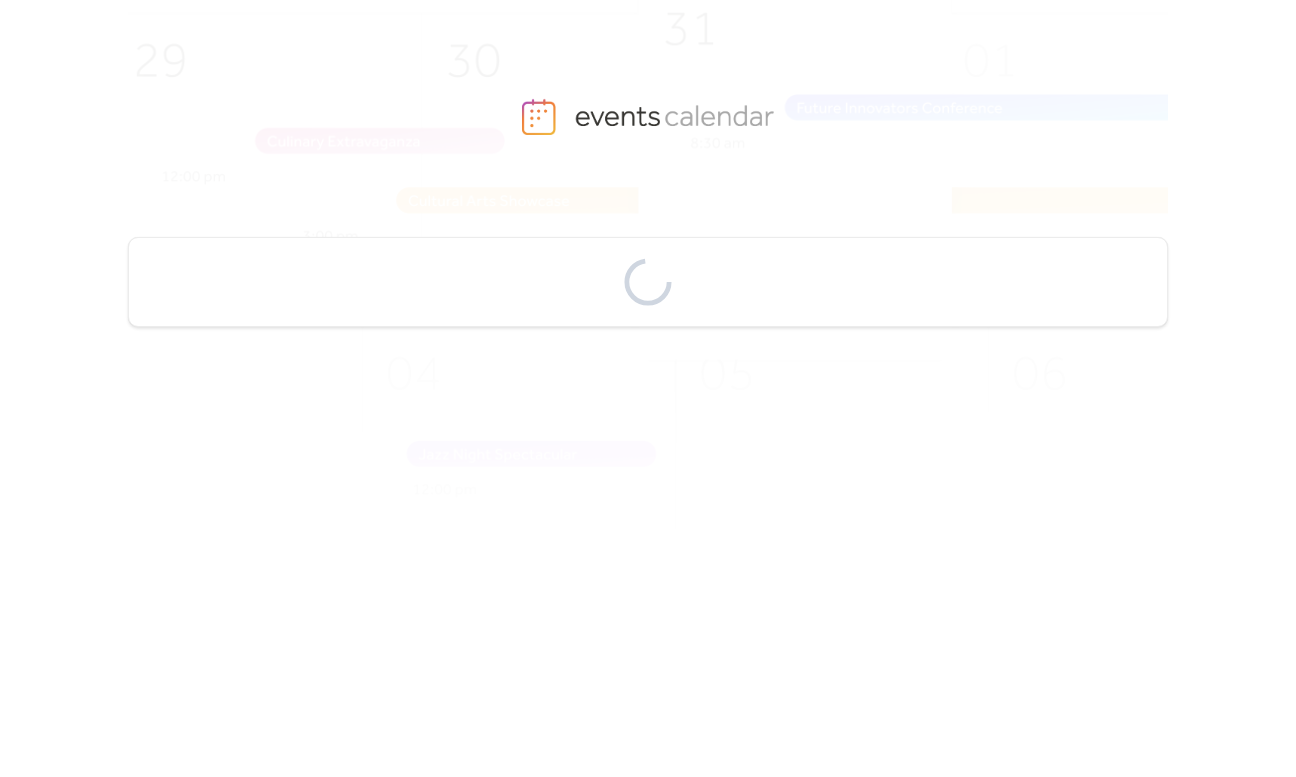 scroll, scrollTop: 0, scrollLeft: 0, axis: both 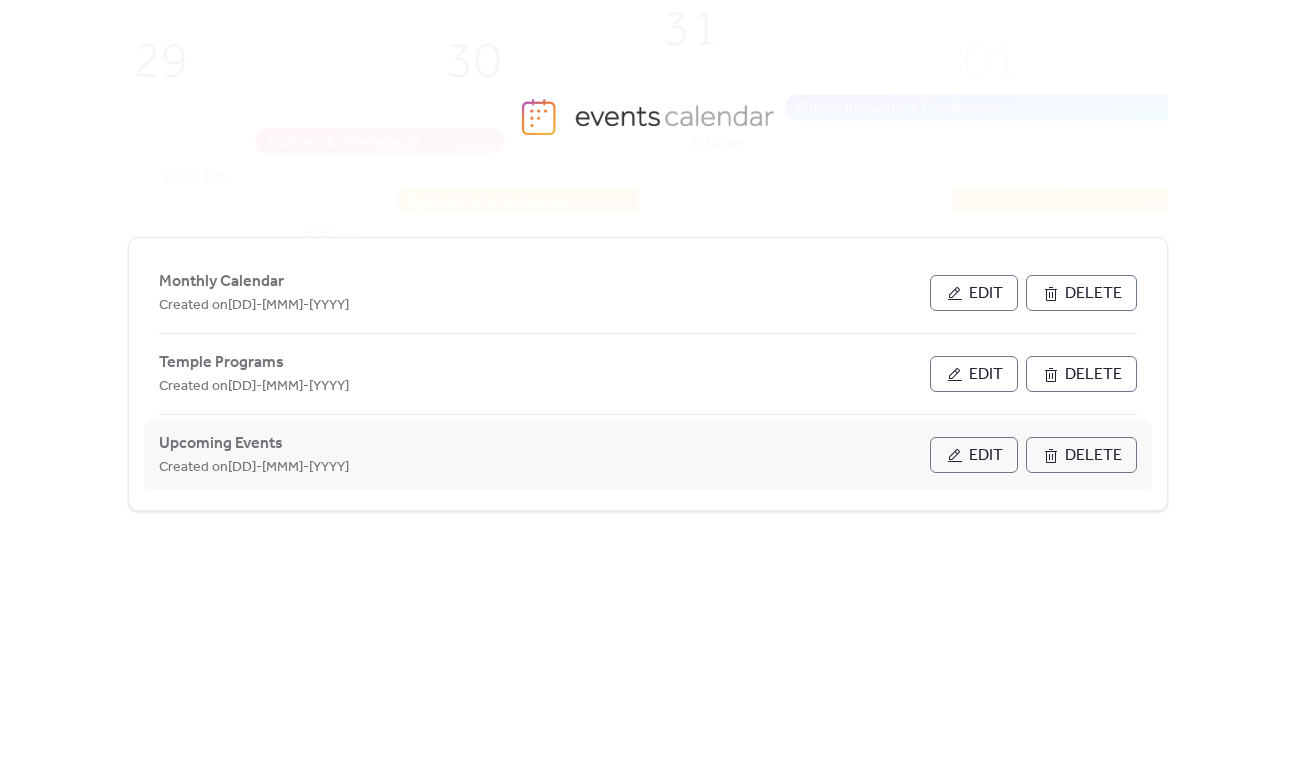 click on "Edit" at bounding box center (974, 455) 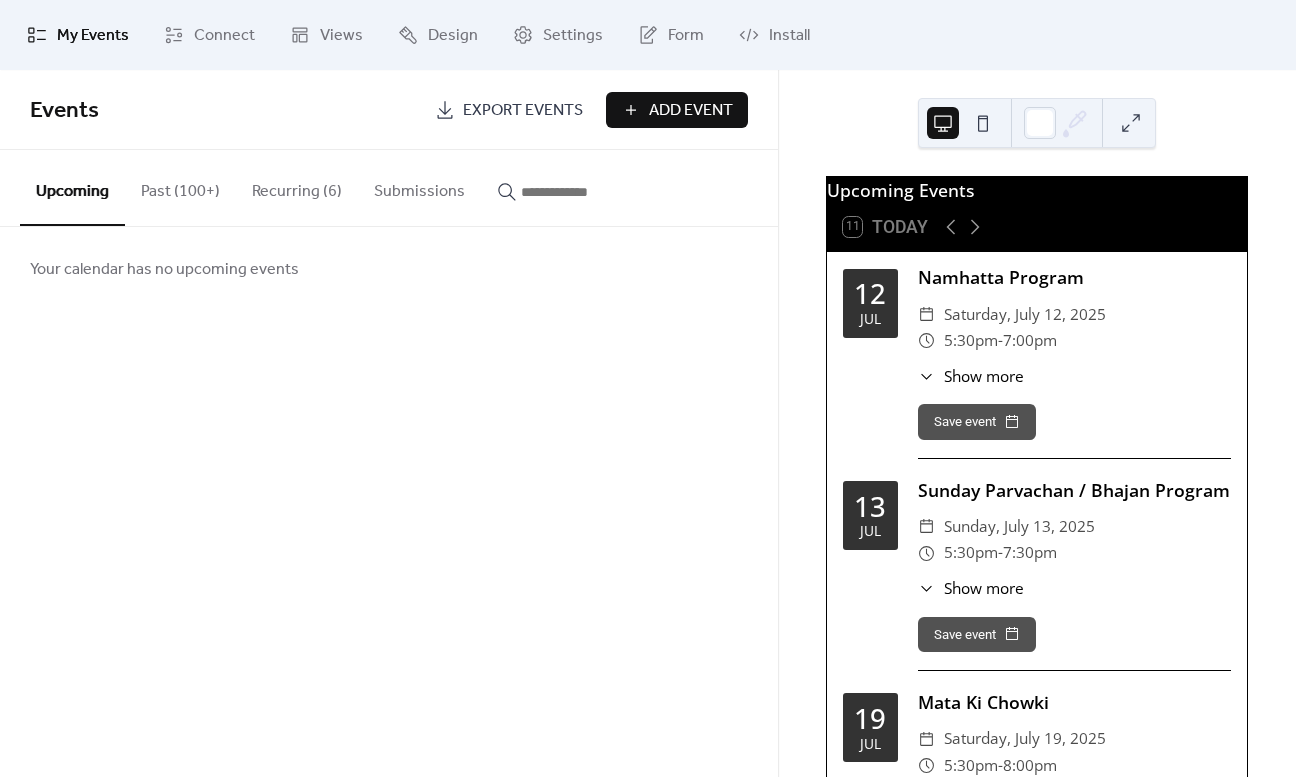 click on "Add Event" at bounding box center (691, 111) 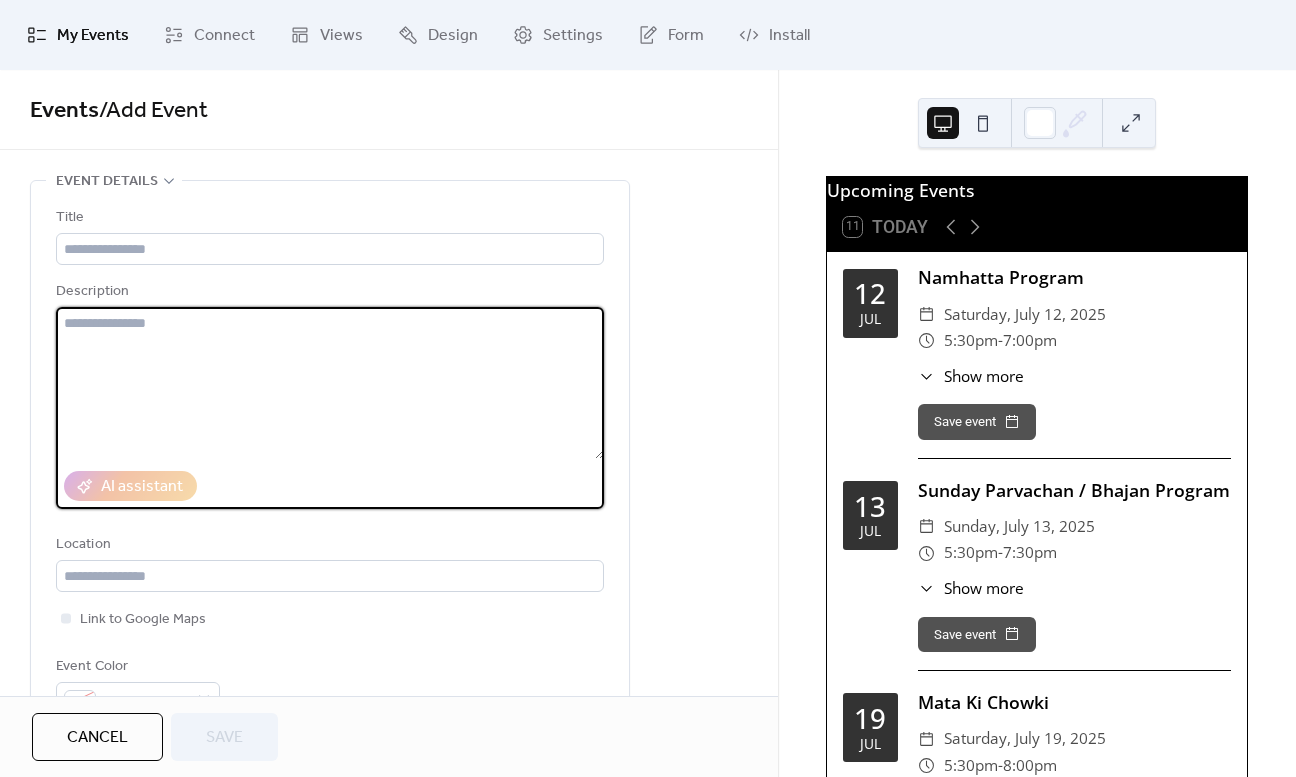click at bounding box center (330, 383) 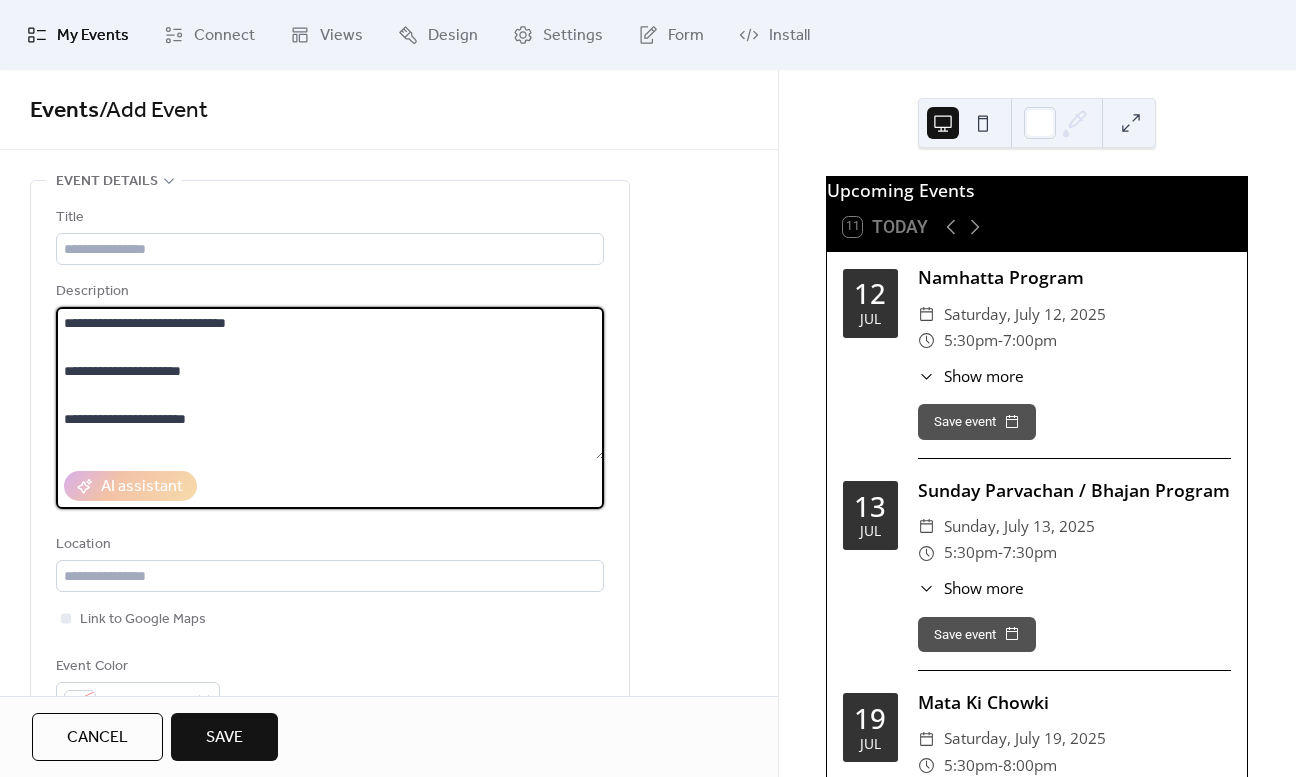 scroll, scrollTop: 69, scrollLeft: 0, axis: vertical 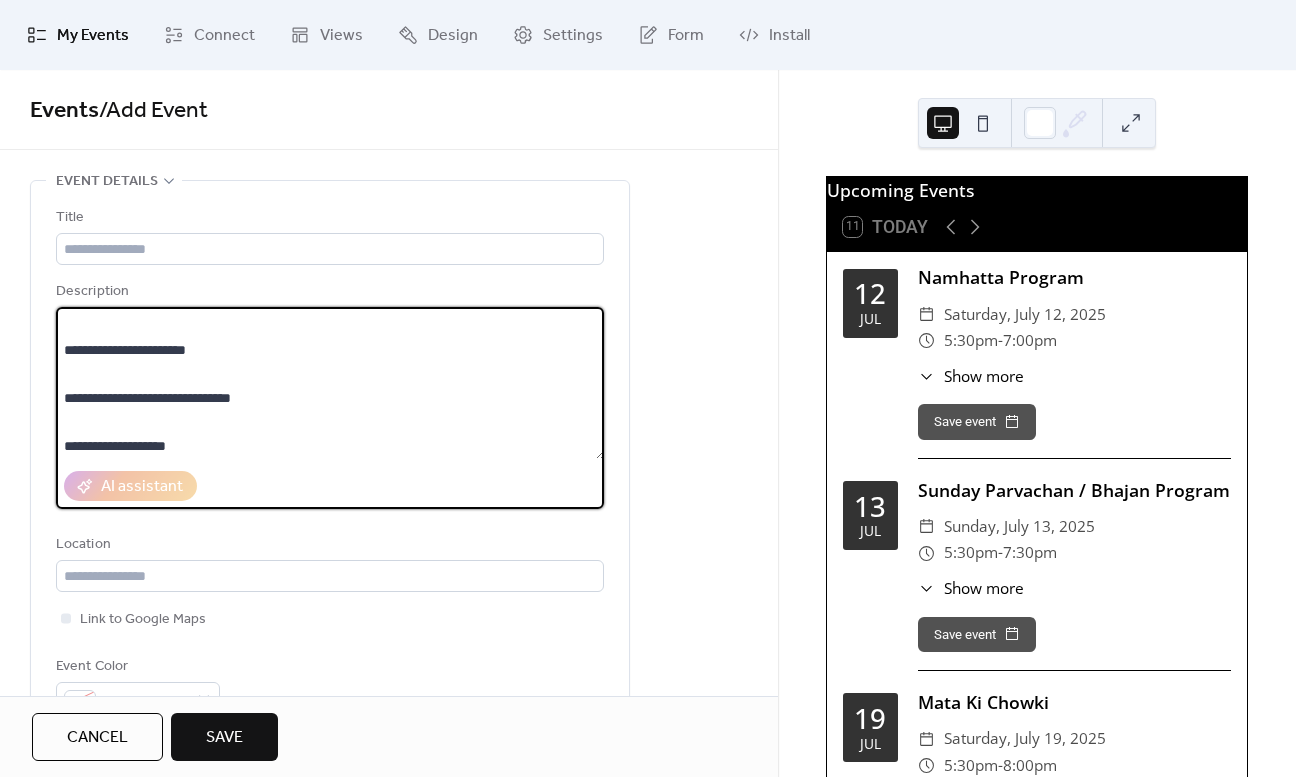 click on "**********" at bounding box center (330, 383) 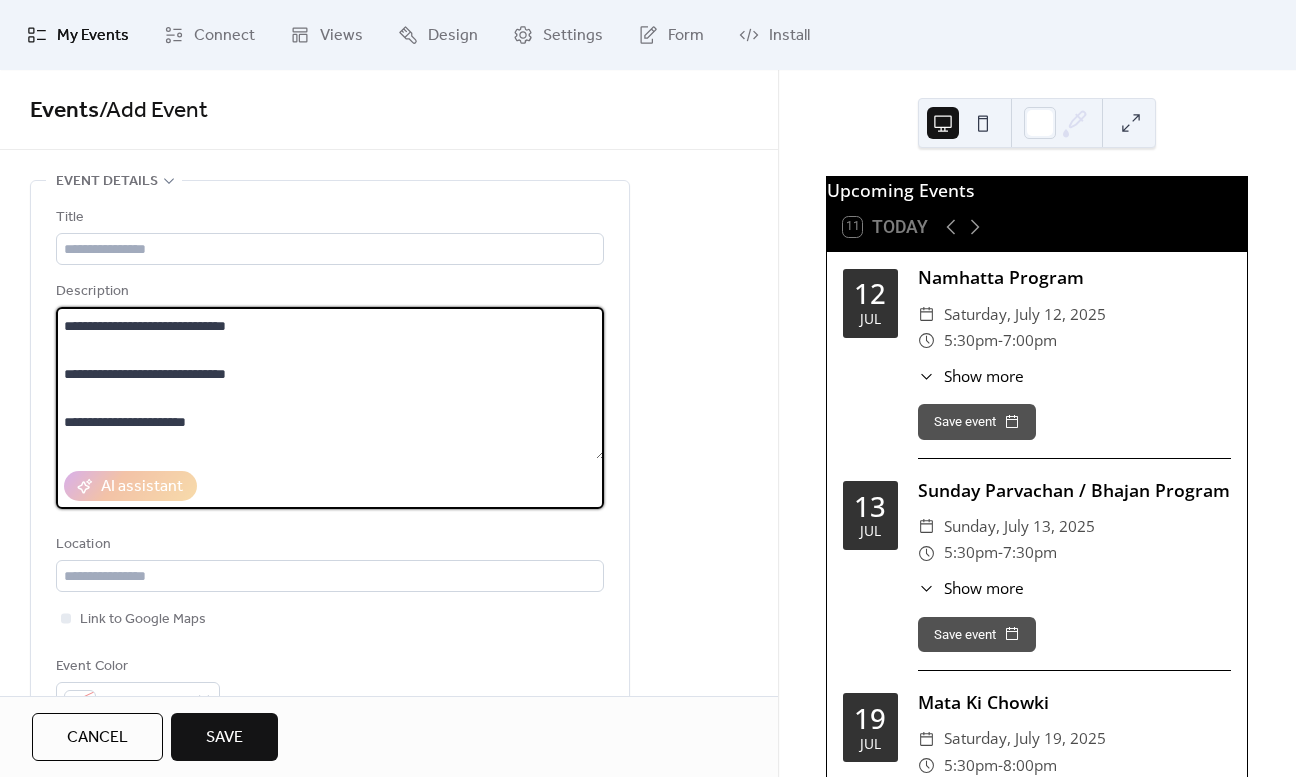 click on "**********" at bounding box center (330, 383) 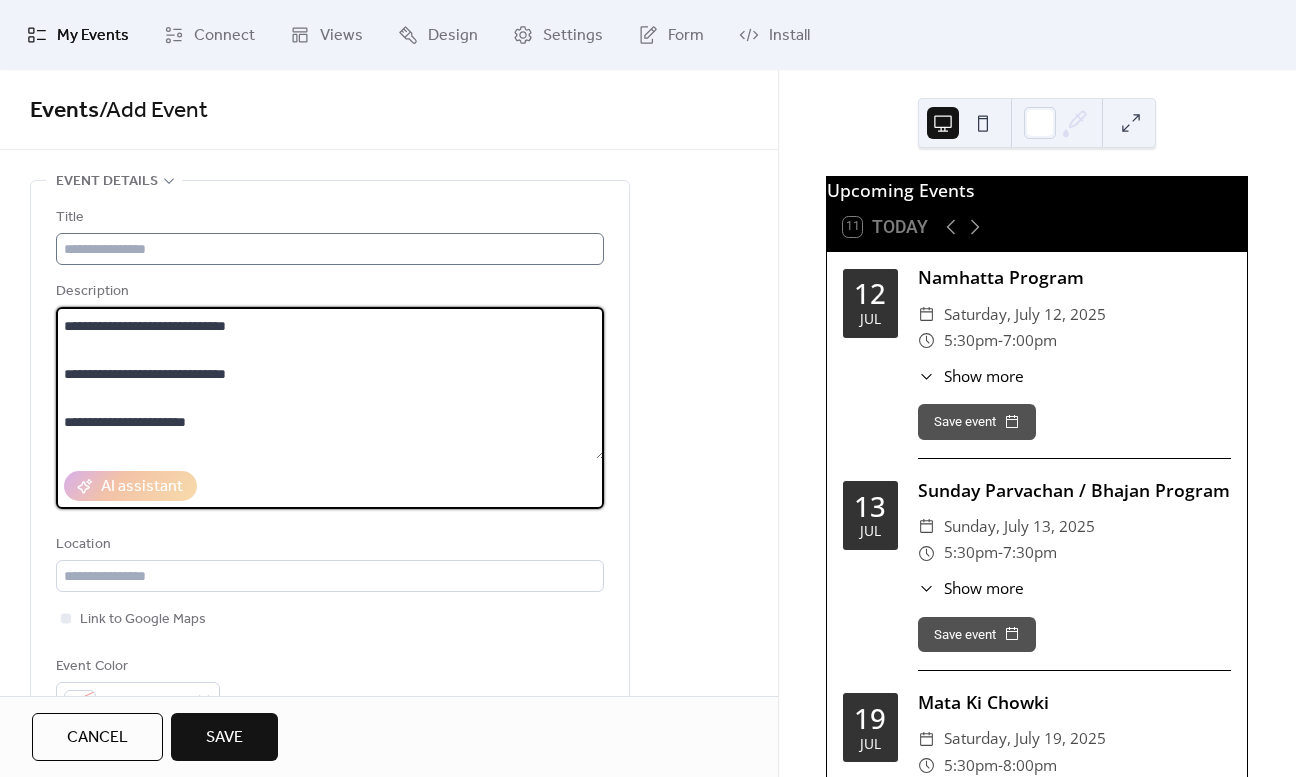 type on "**********" 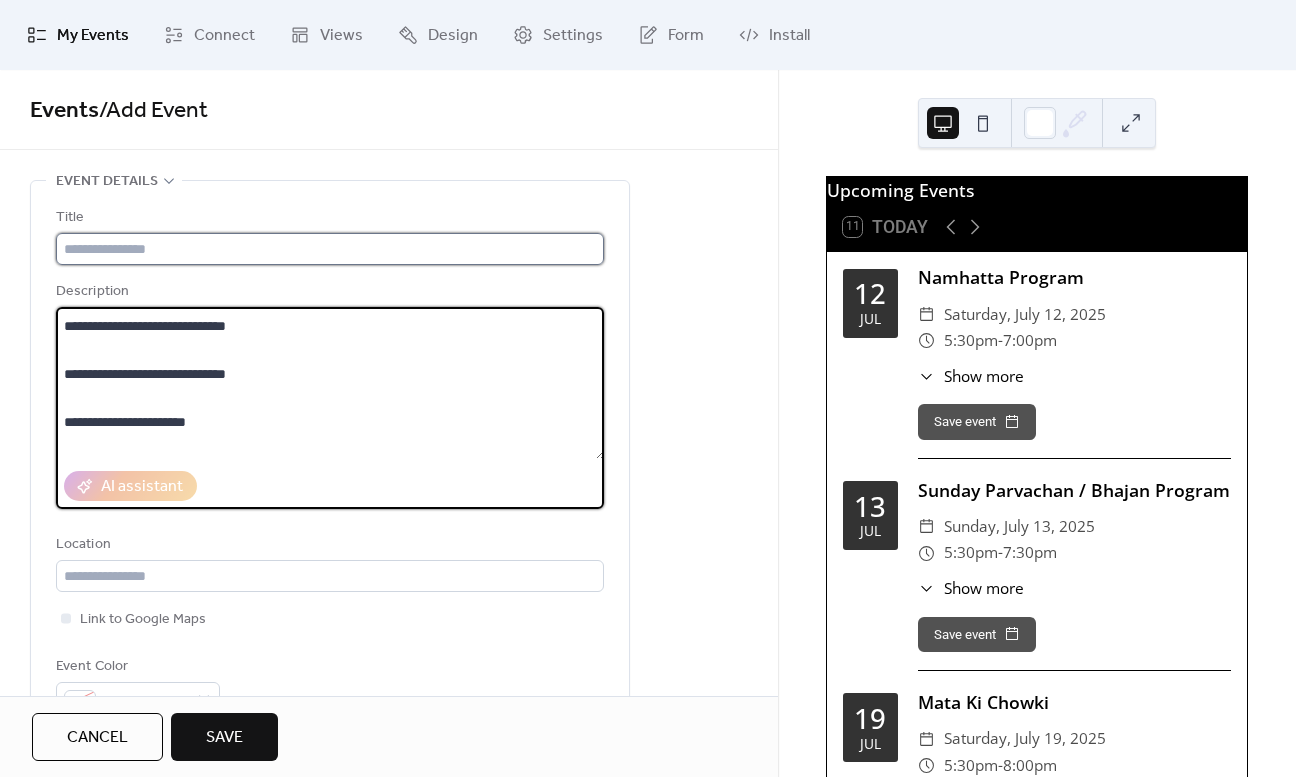 click at bounding box center (330, 249) 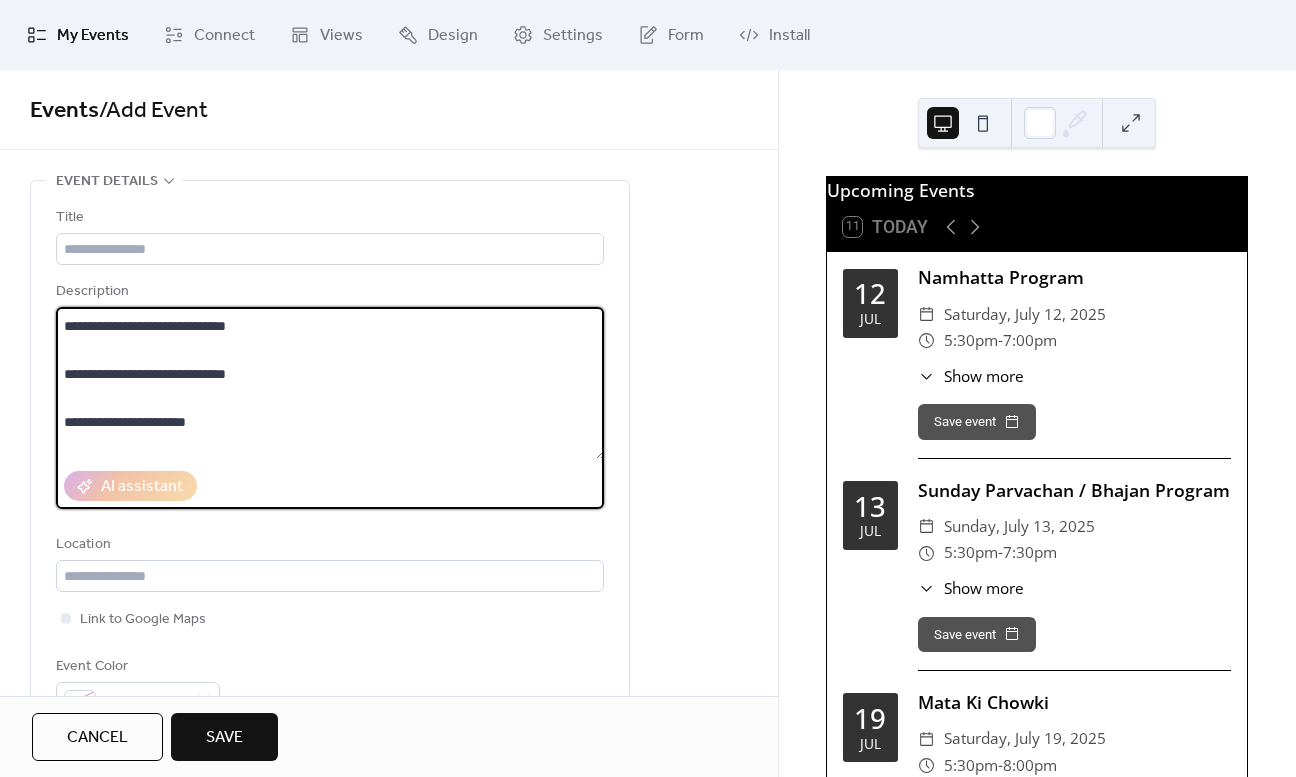 drag, startPoint x: 273, startPoint y: 369, endPoint x: 61, endPoint y: 369, distance: 212 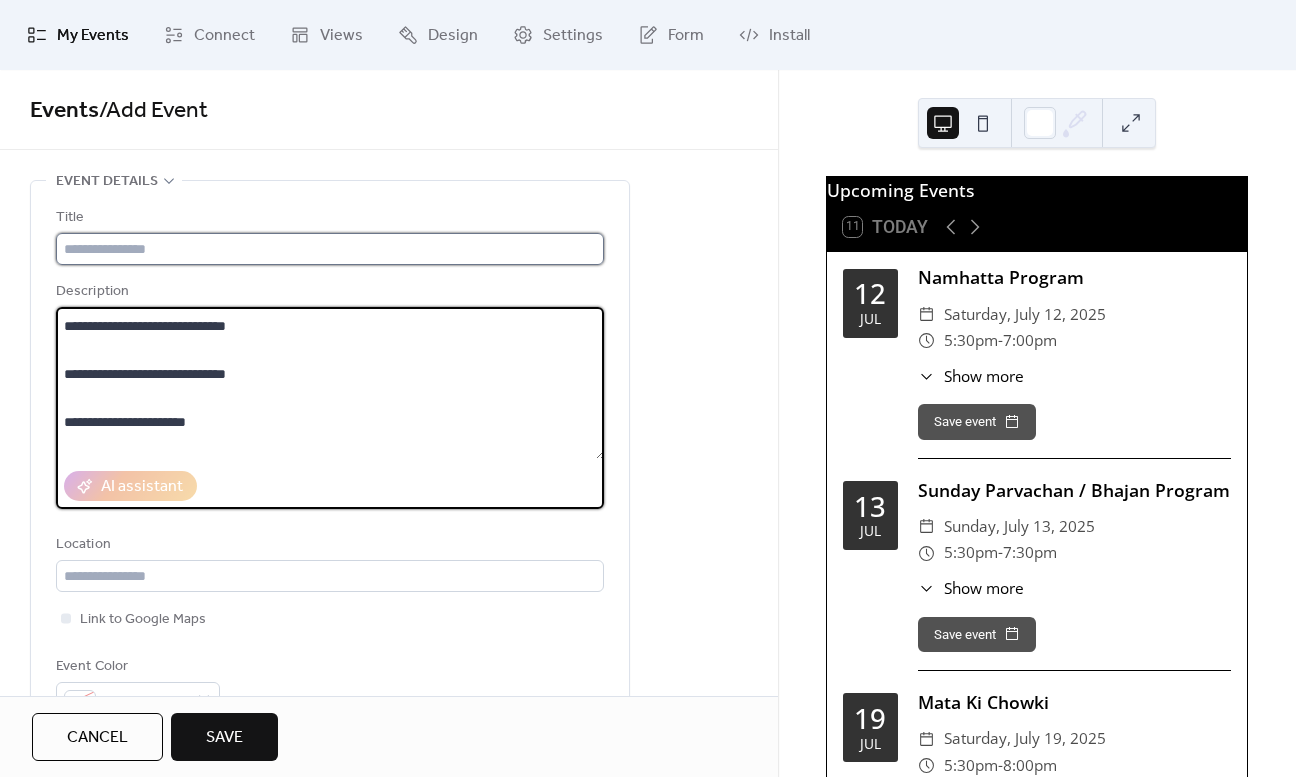 click at bounding box center (330, 249) 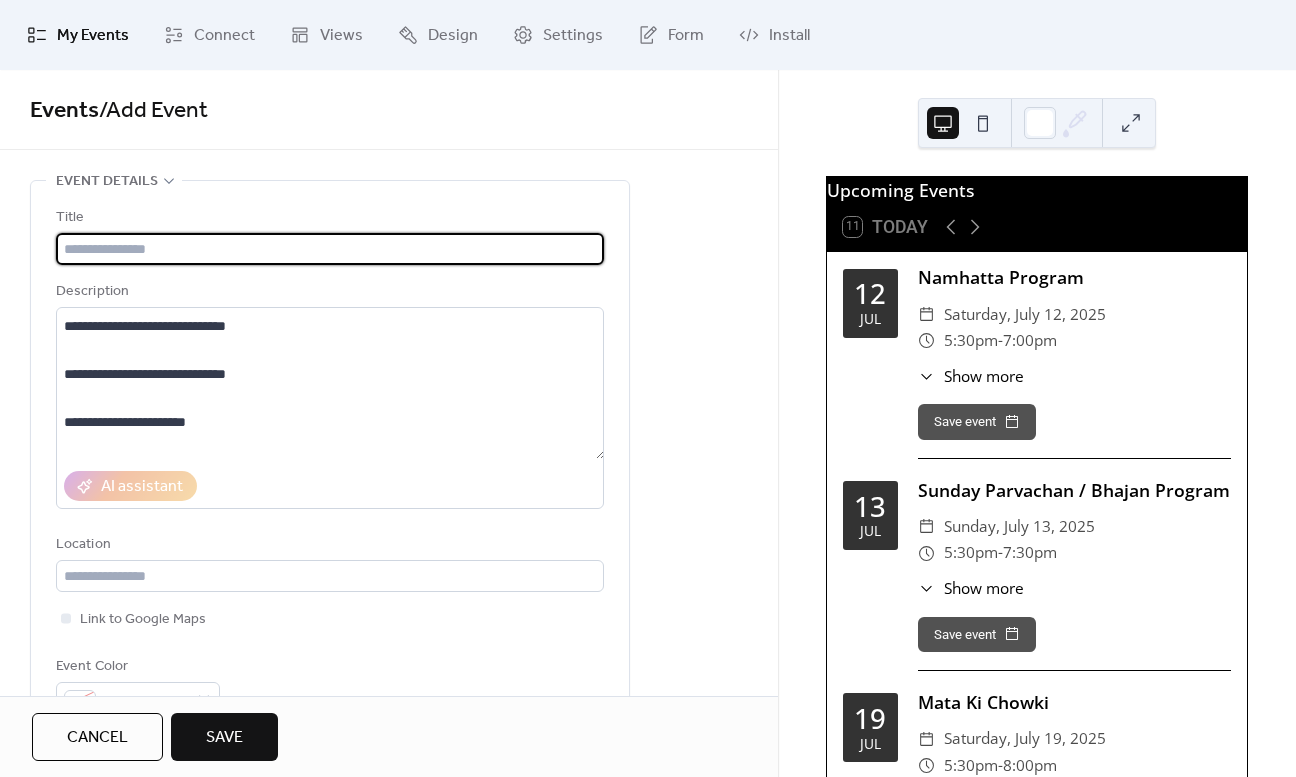 paste on "**********" 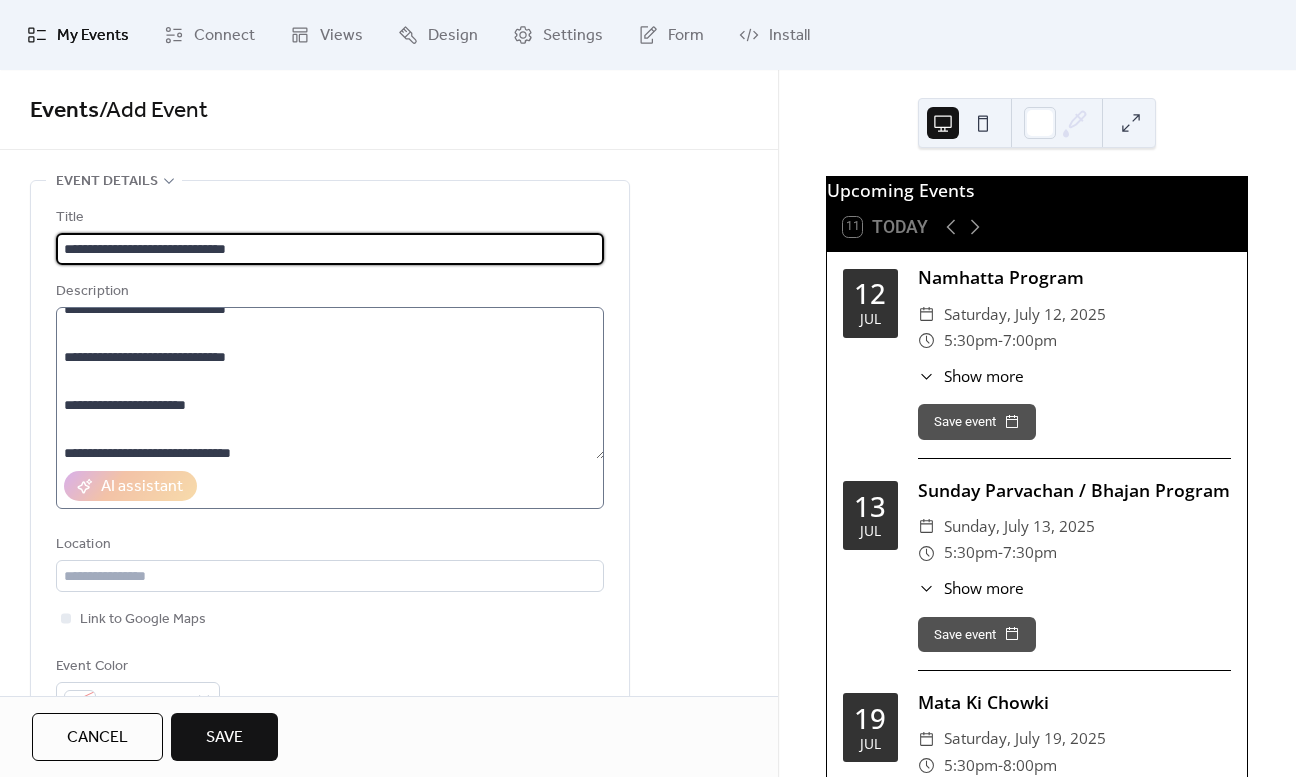 scroll, scrollTop: 89, scrollLeft: 0, axis: vertical 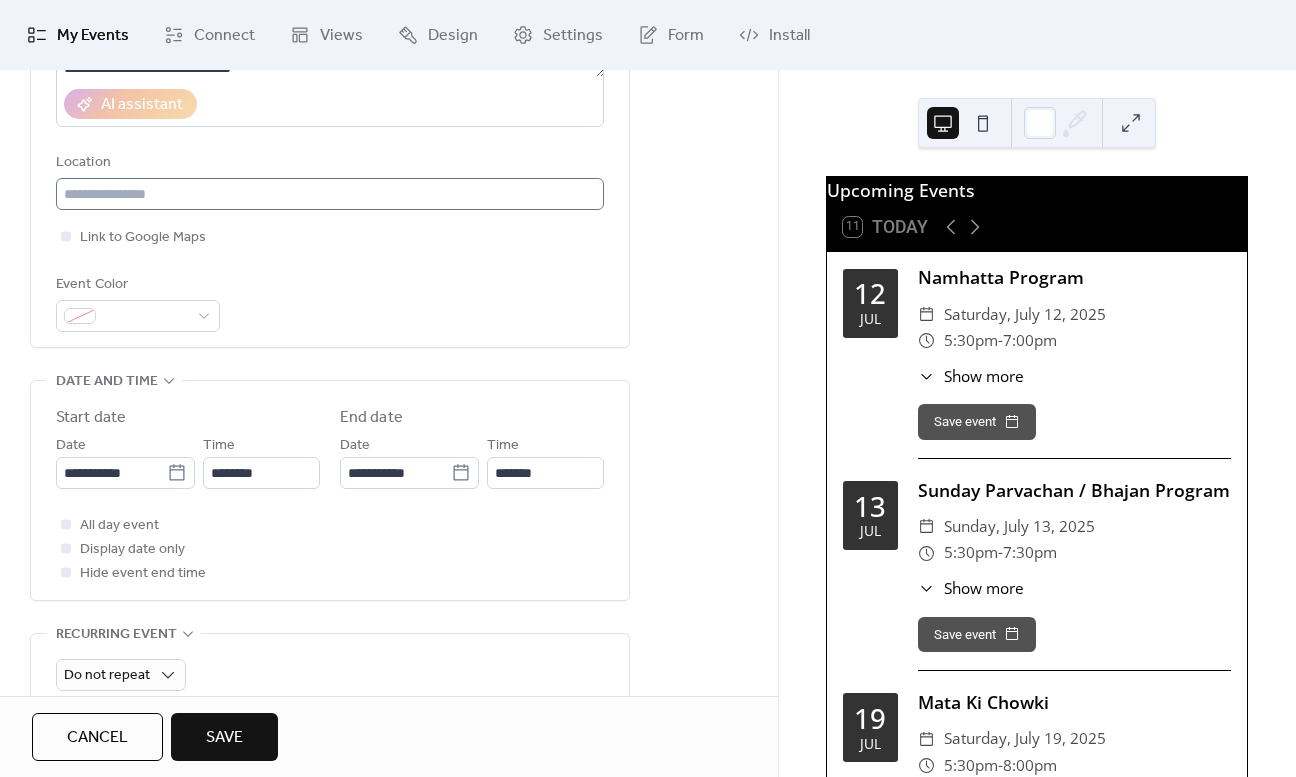 type on "**********" 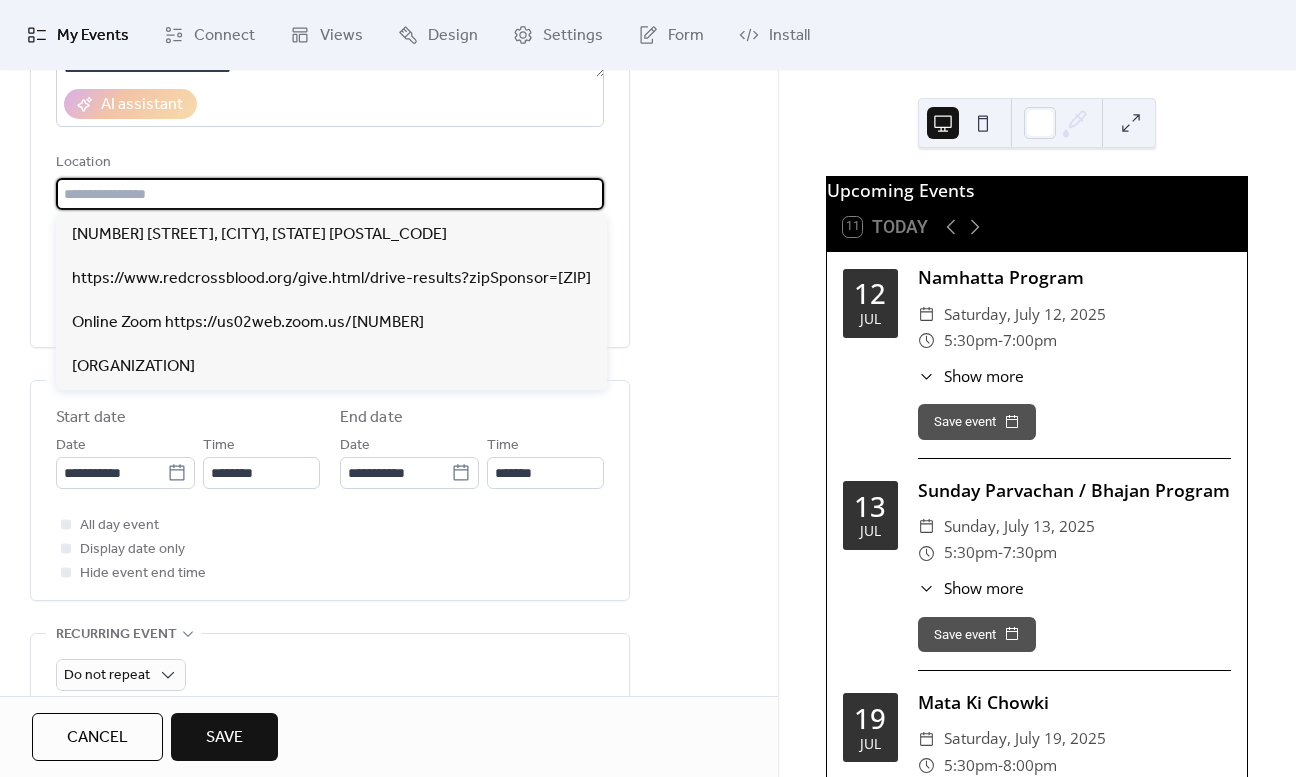 click at bounding box center [330, 194] 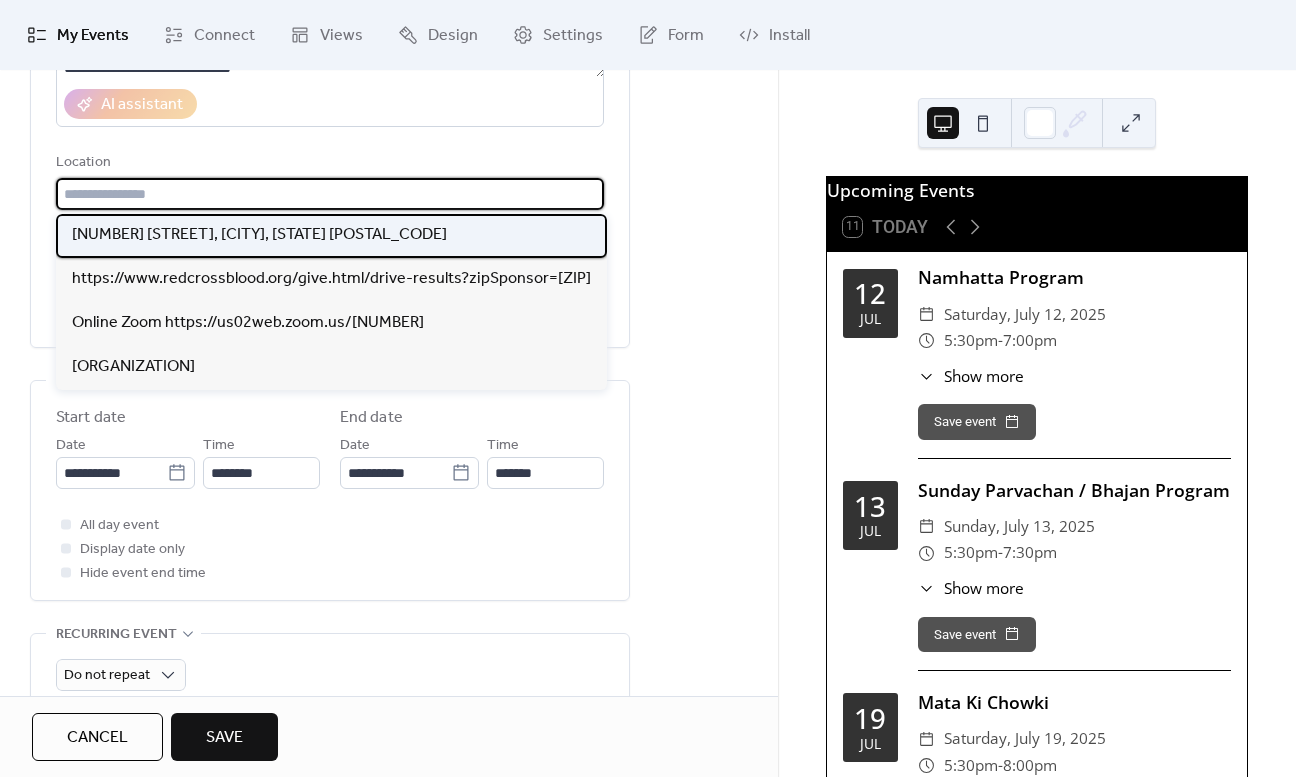 click on "[NUMBER] [STREET], [CITY], [STATE] [POSTAL_CODE]" at bounding box center [259, 235] 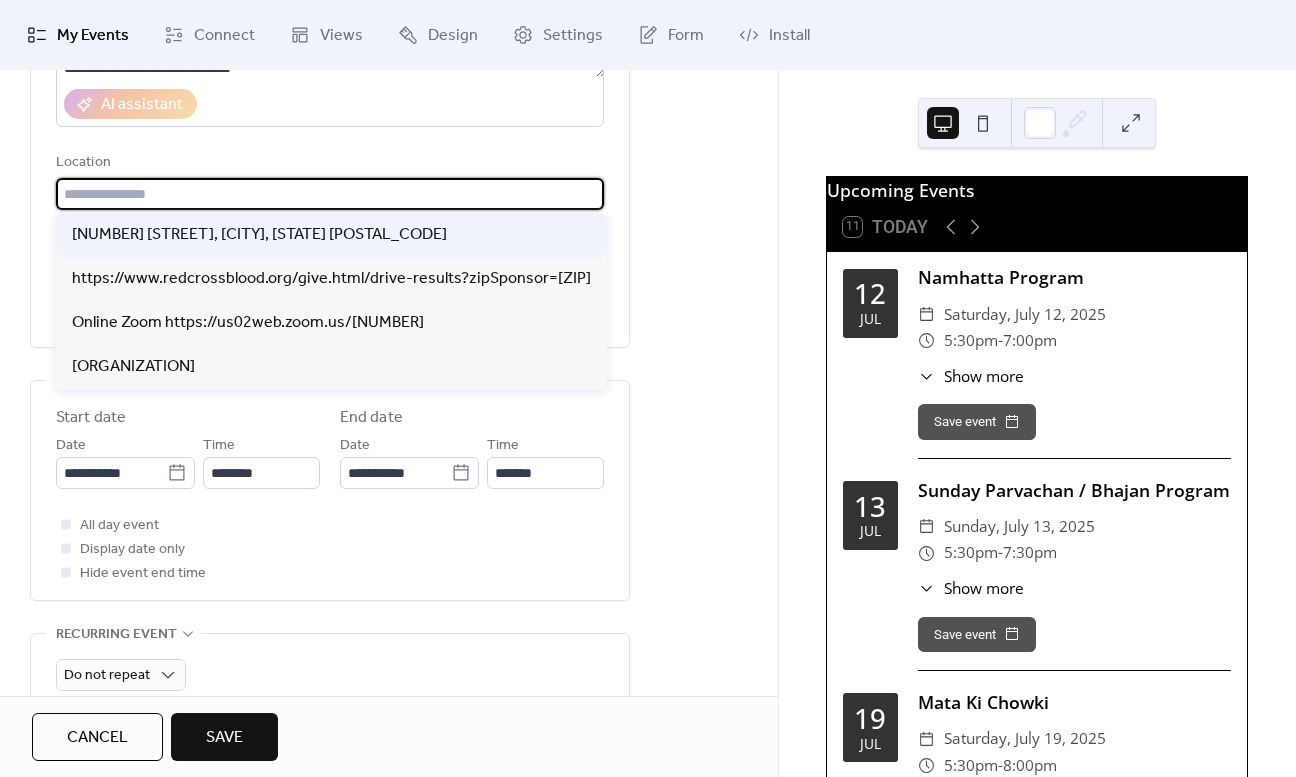 type on "**********" 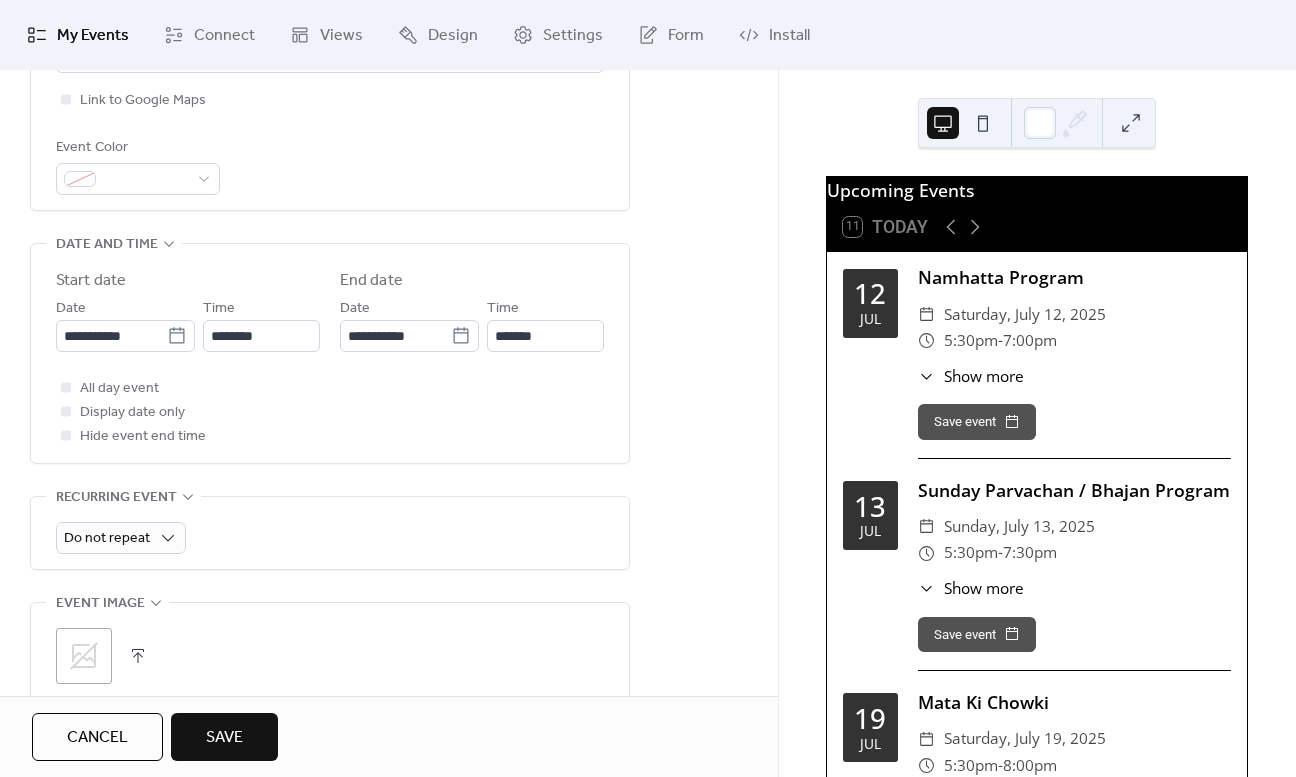 scroll, scrollTop: 520, scrollLeft: 0, axis: vertical 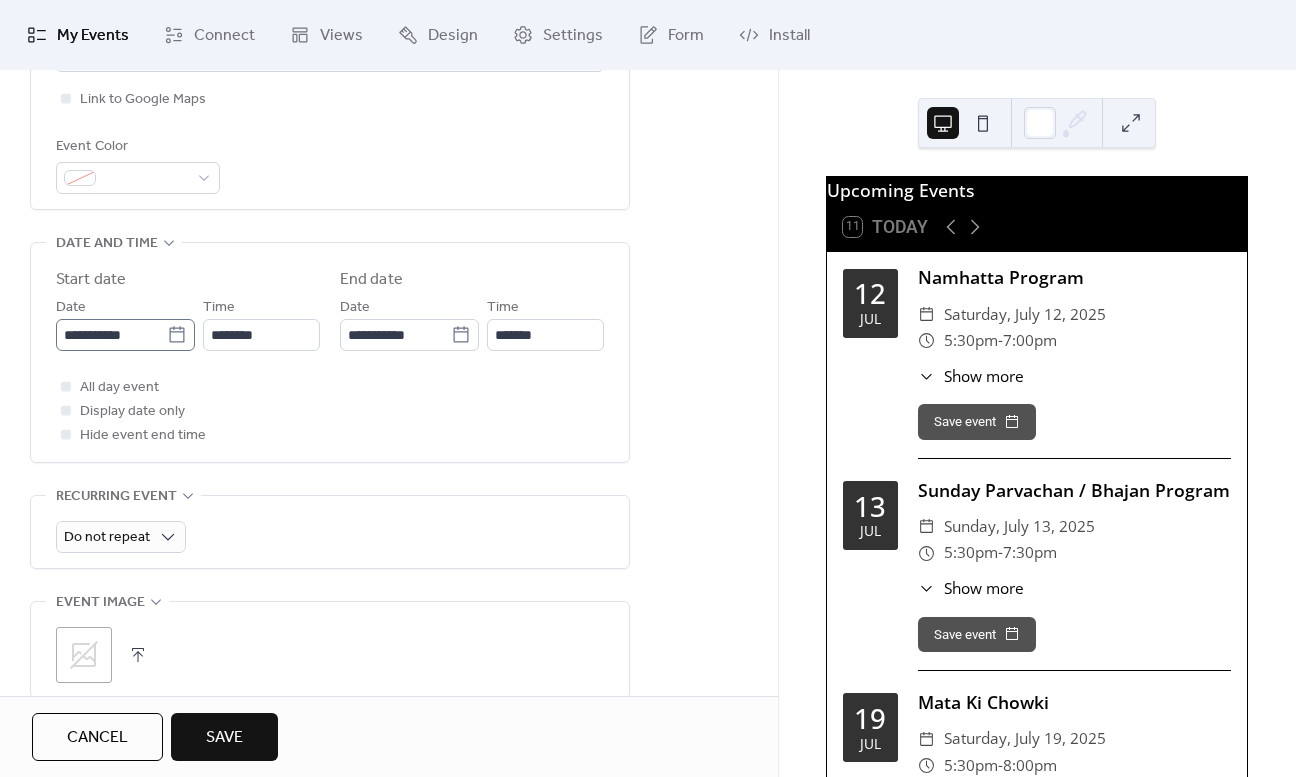 click 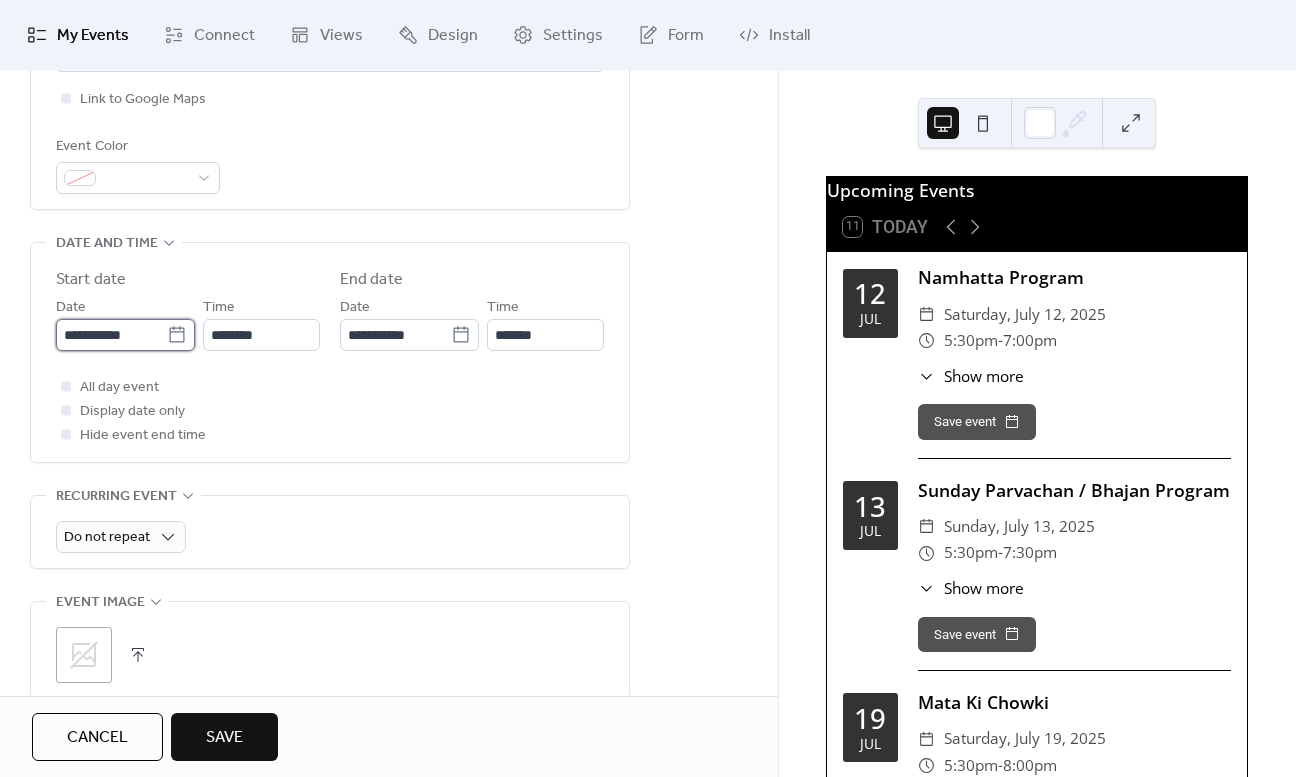 click on "**********" at bounding box center [111, 335] 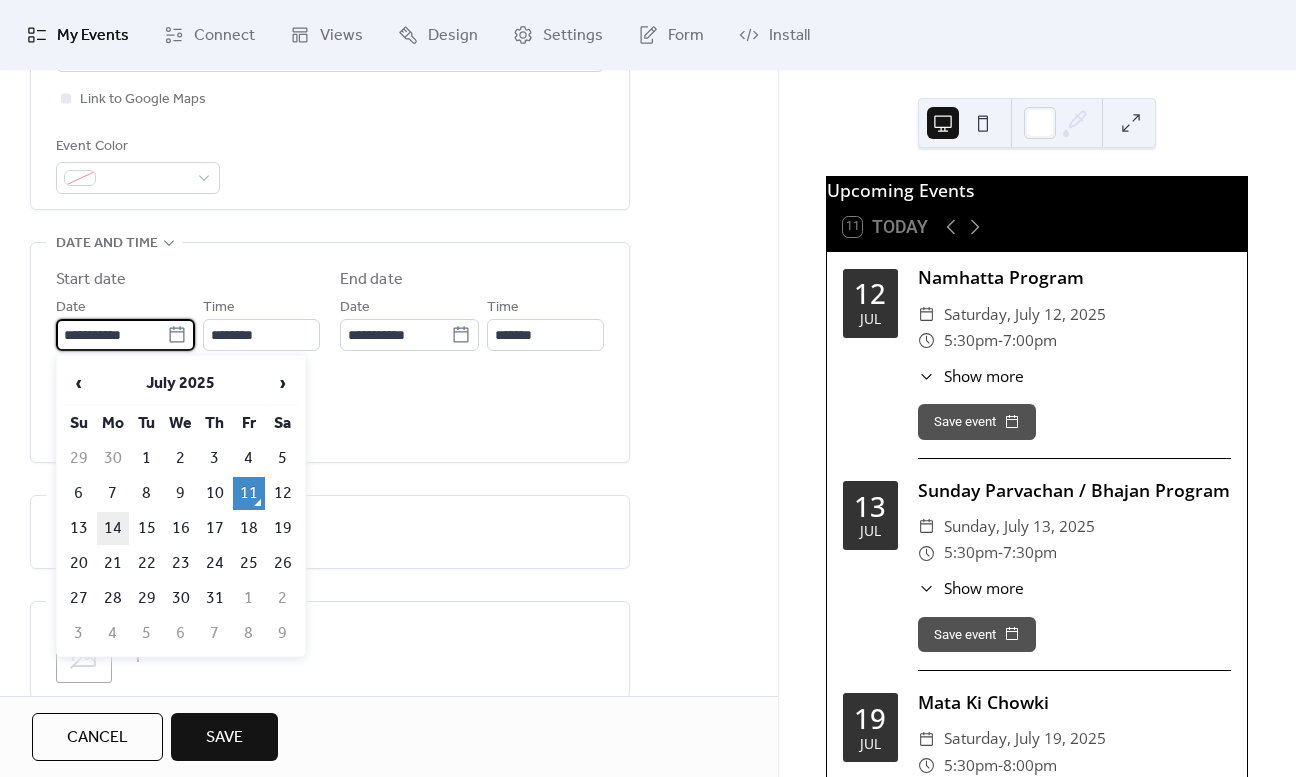 click on "14" at bounding box center (113, 528) 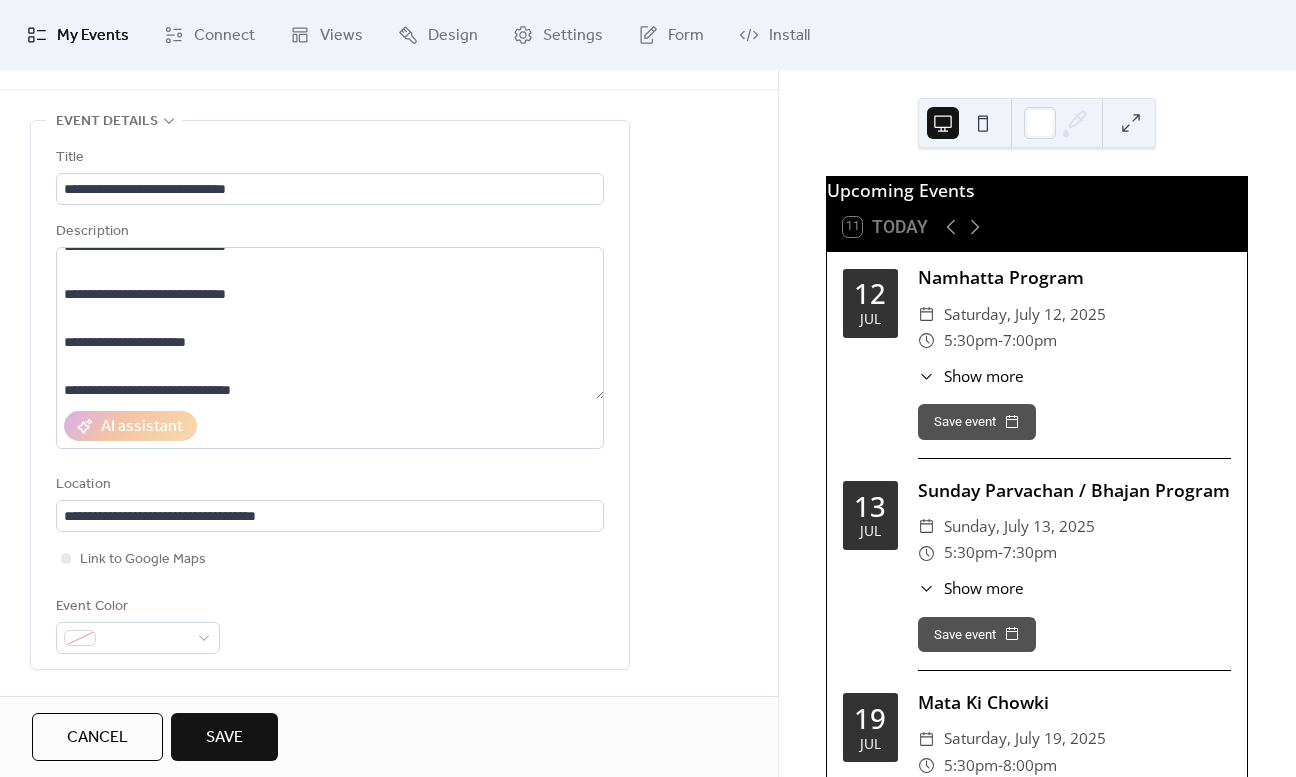 scroll, scrollTop: 60, scrollLeft: 0, axis: vertical 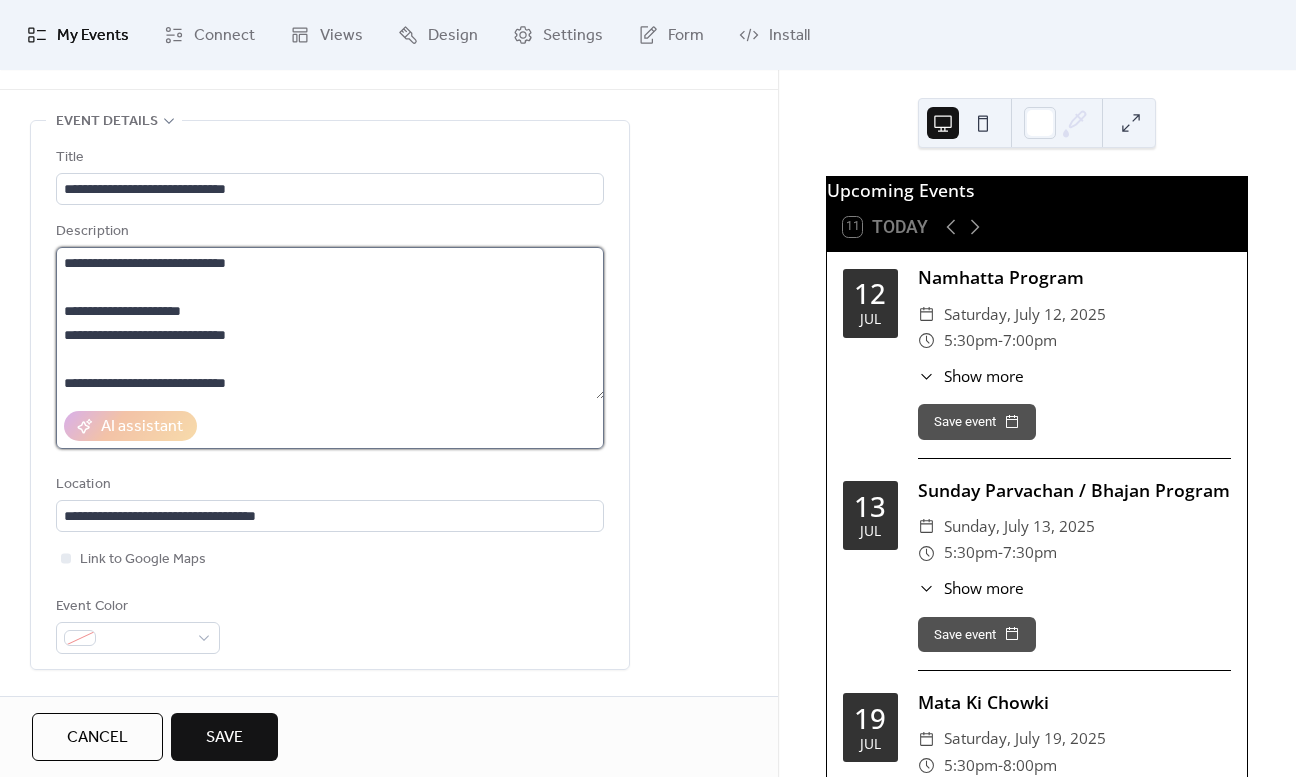 click on "**********" at bounding box center (330, 323) 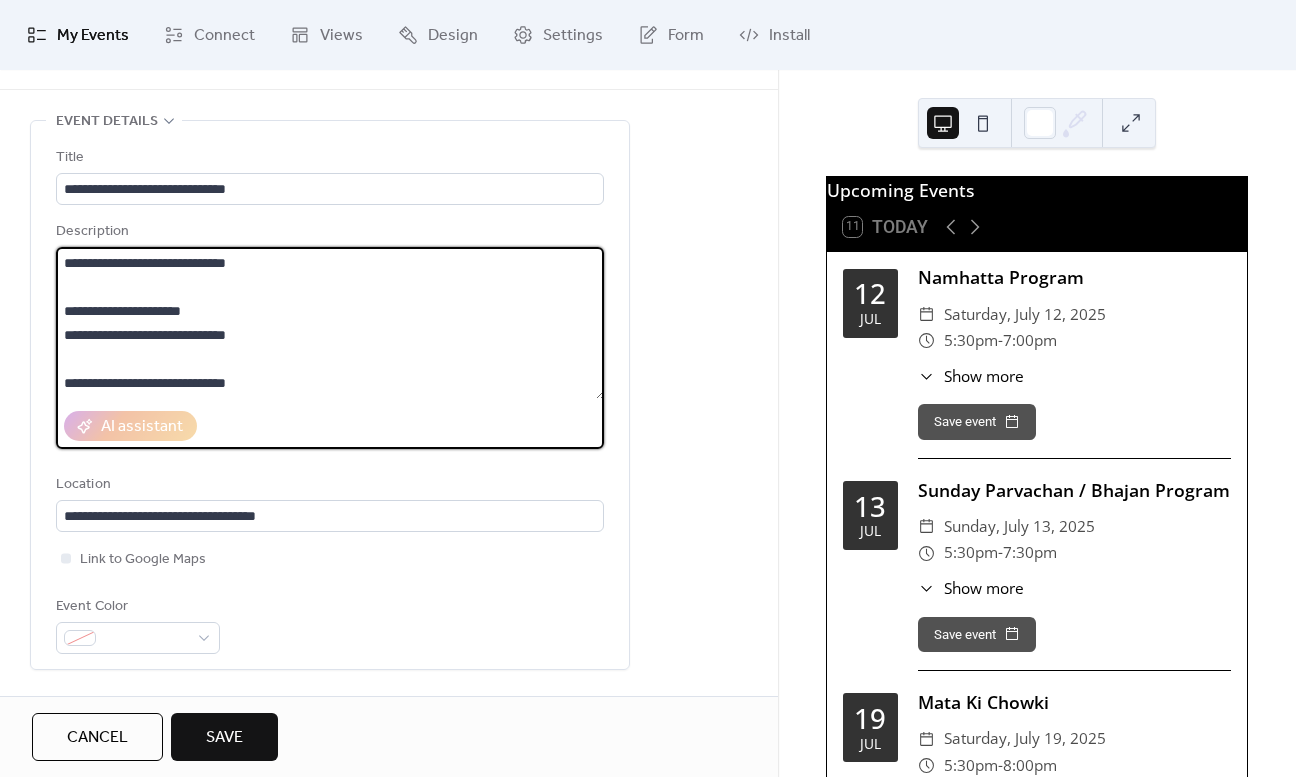 click on "**********" at bounding box center (330, 323) 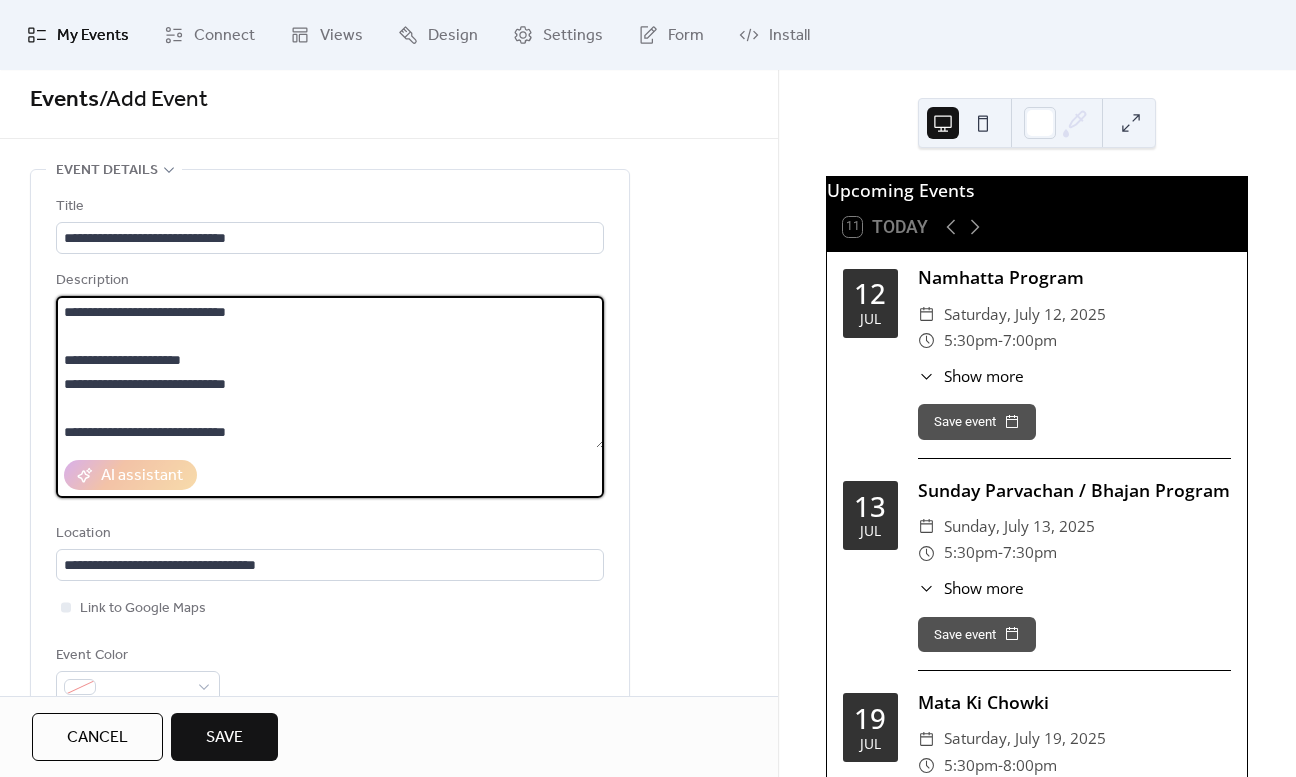 scroll, scrollTop: 13, scrollLeft: 0, axis: vertical 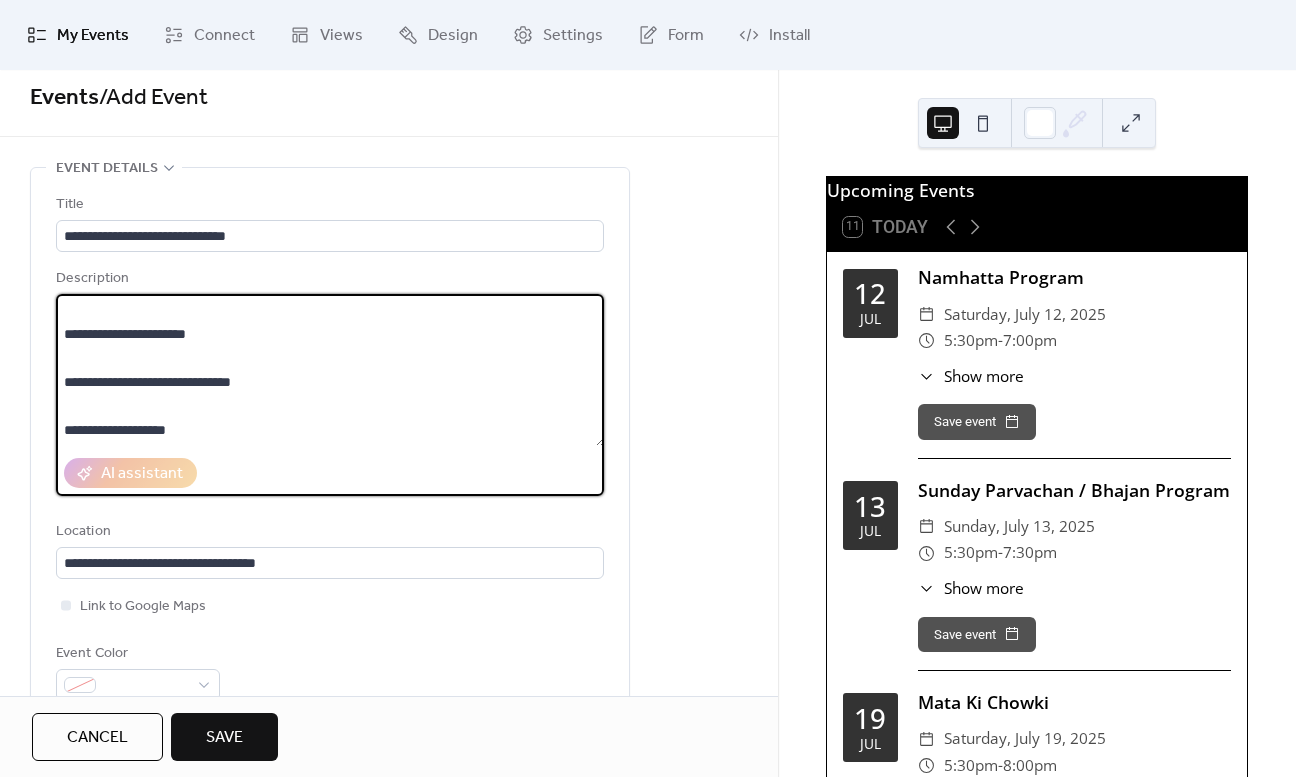 drag, startPoint x: 65, startPoint y: 383, endPoint x: 278, endPoint y: 466, distance: 228.60008 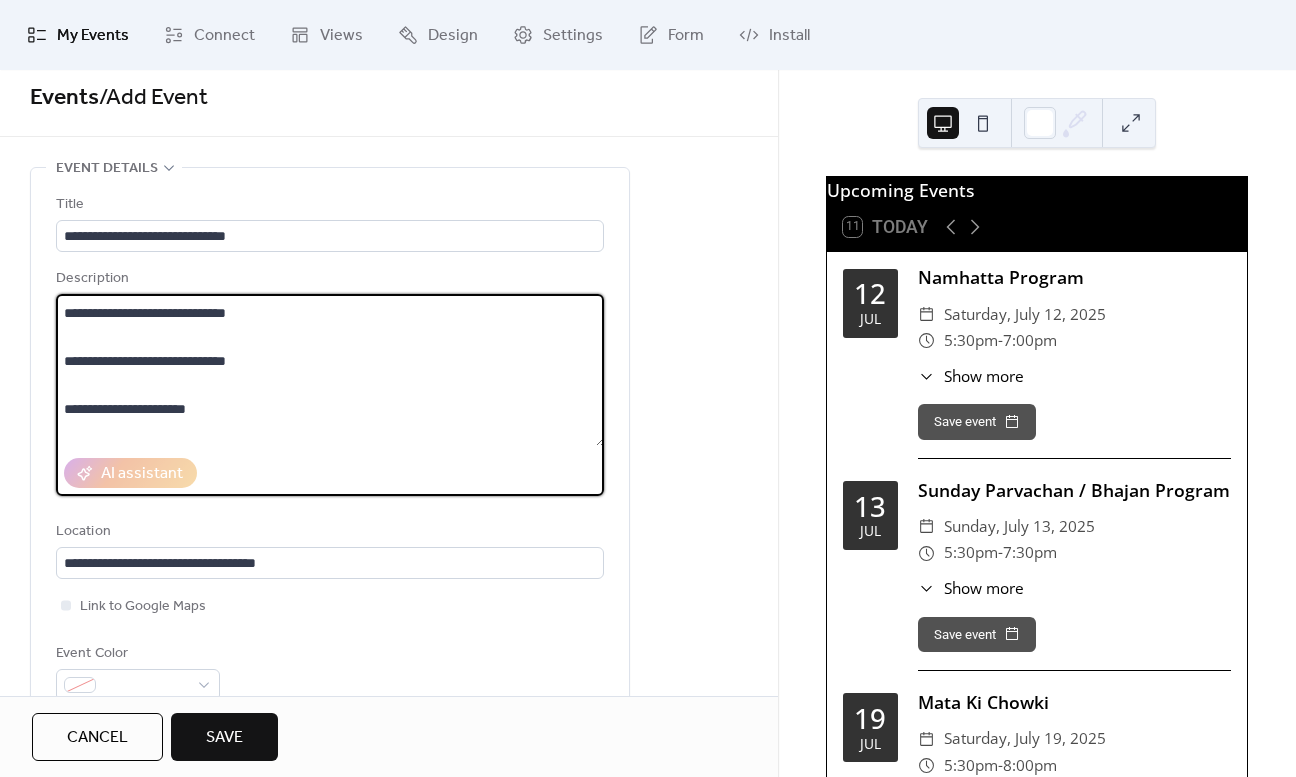scroll, scrollTop: 0, scrollLeft: 0, axis: both 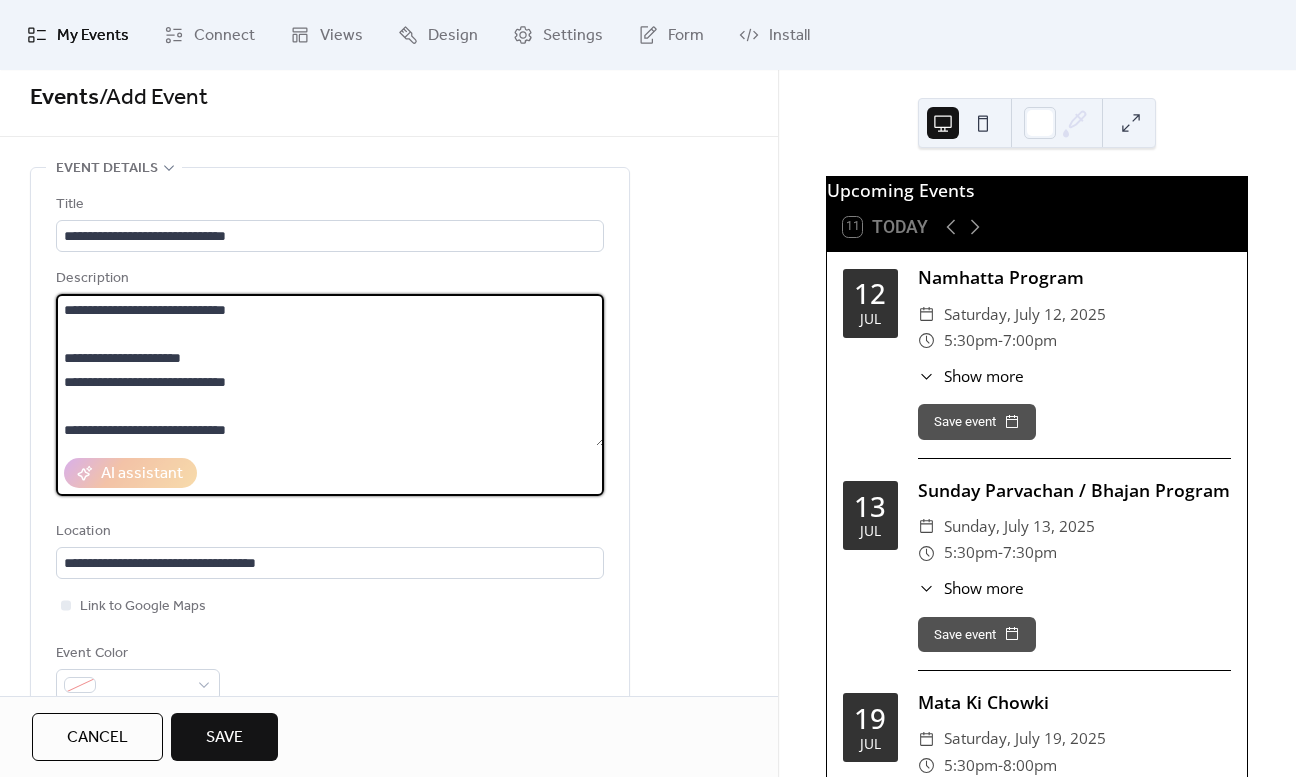 drag, startPoint x: 232, startPoint y: 349, endPoint x: 6, endPoint y: 281, distance: 236.00847 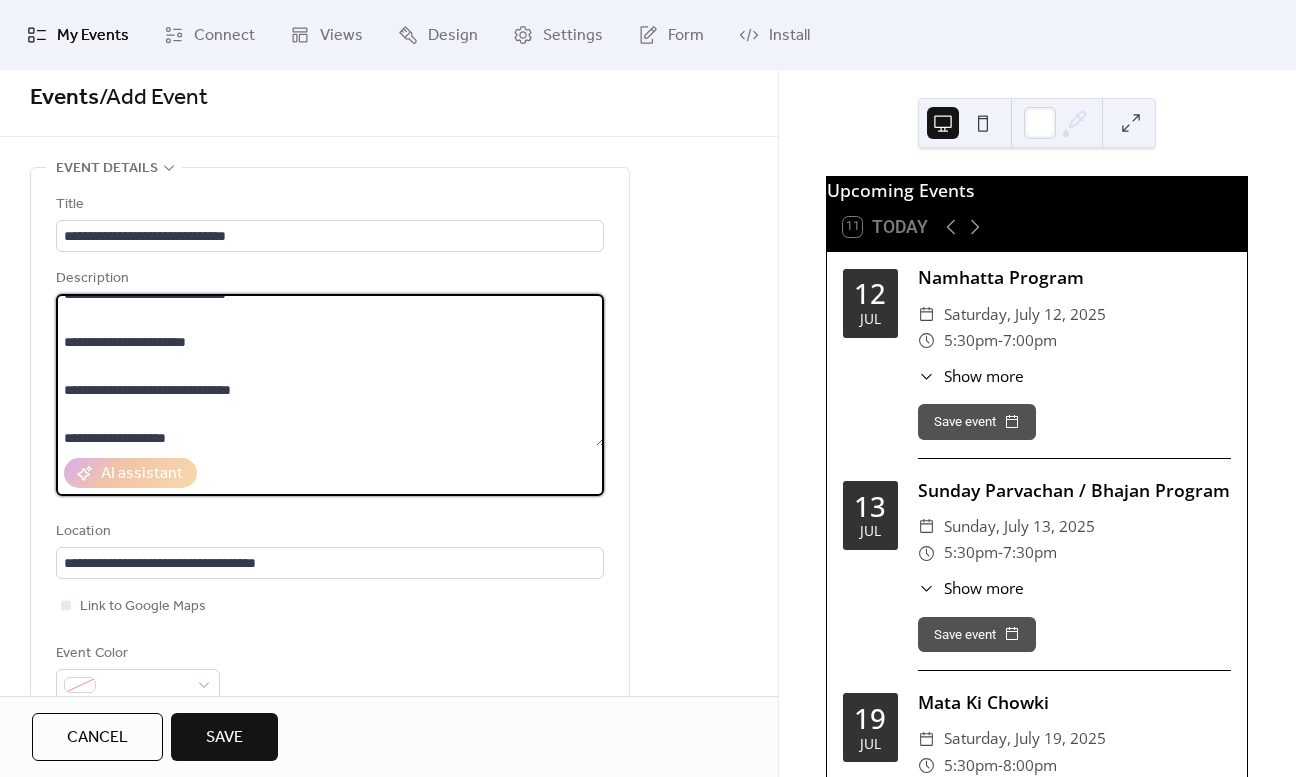 scroll, scrollTop: 72, scrollLeft: 0, axis: vertical 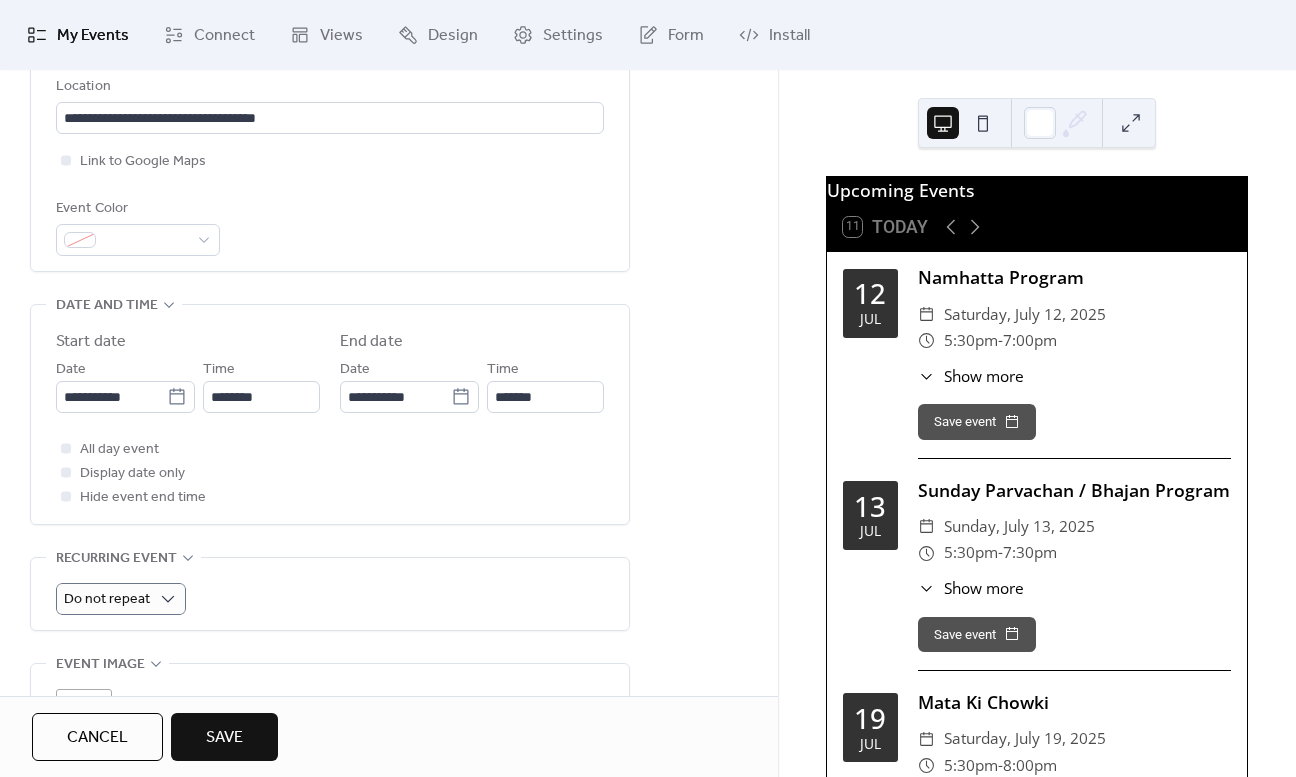 type on "**********" 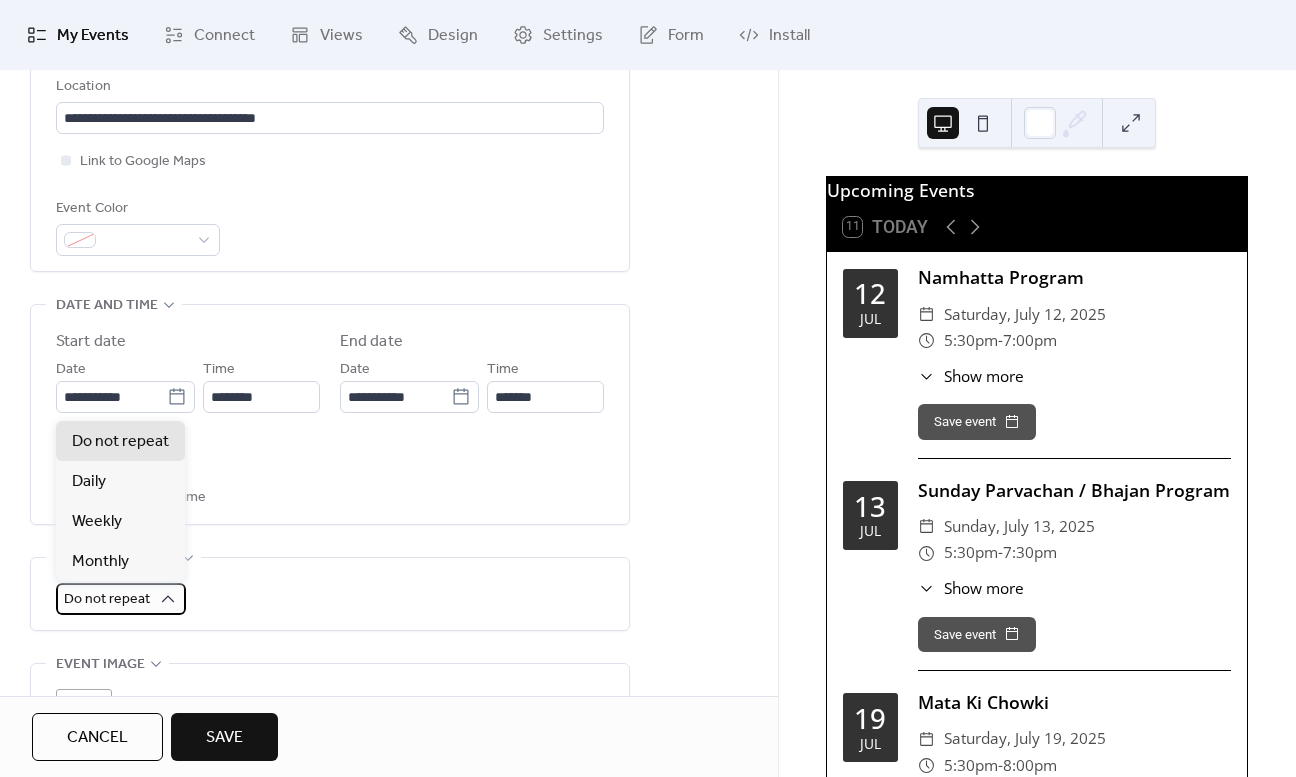click on "Do not repeat" at bounding box center (107, 599) 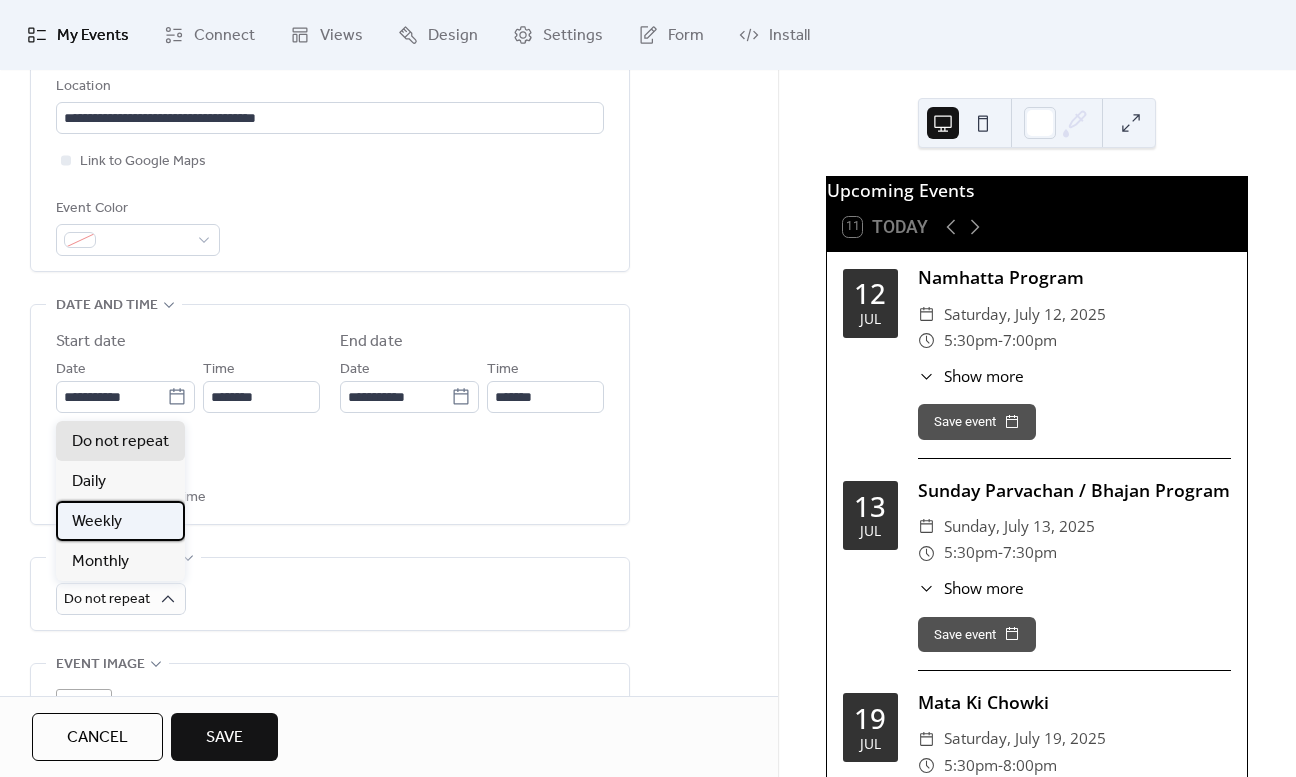 click on "Weekly" at bounding box center (97, 522) 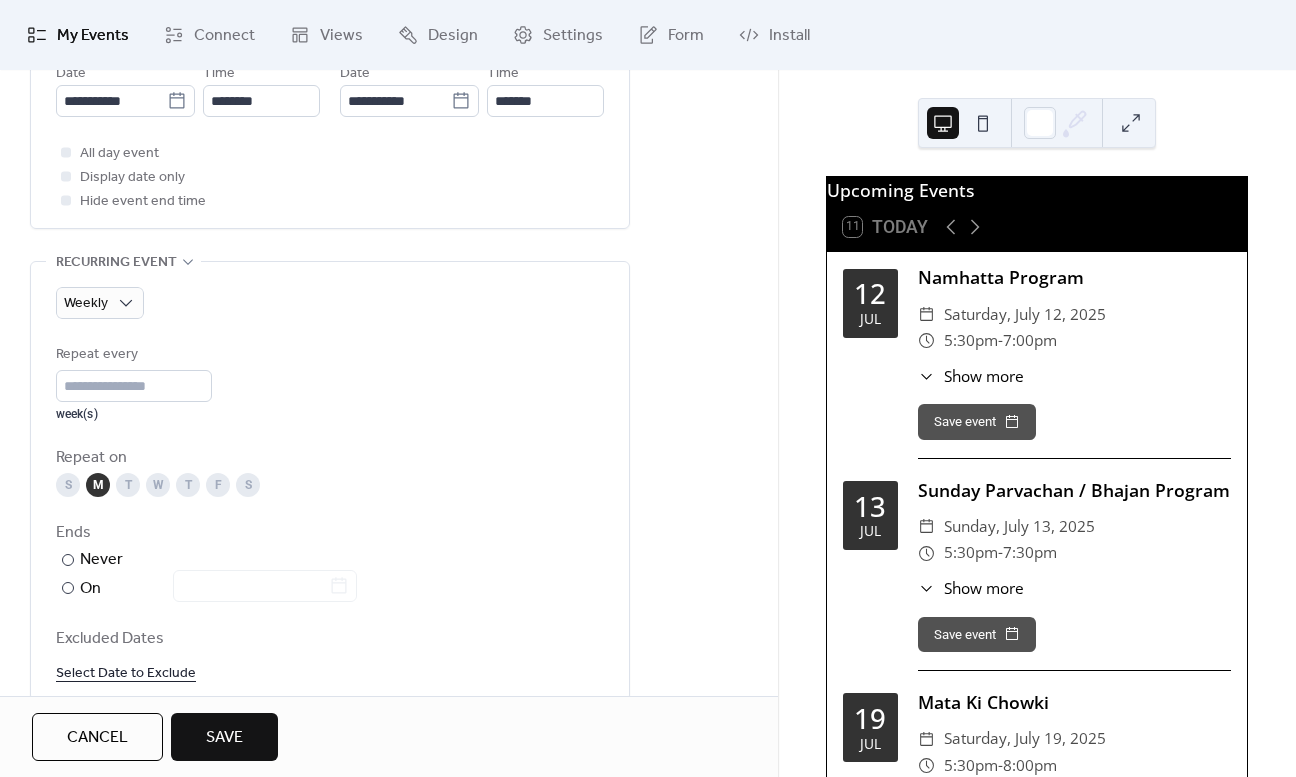 scroll, scrollTop: 761, scrollLeft: 0, axis: vertical 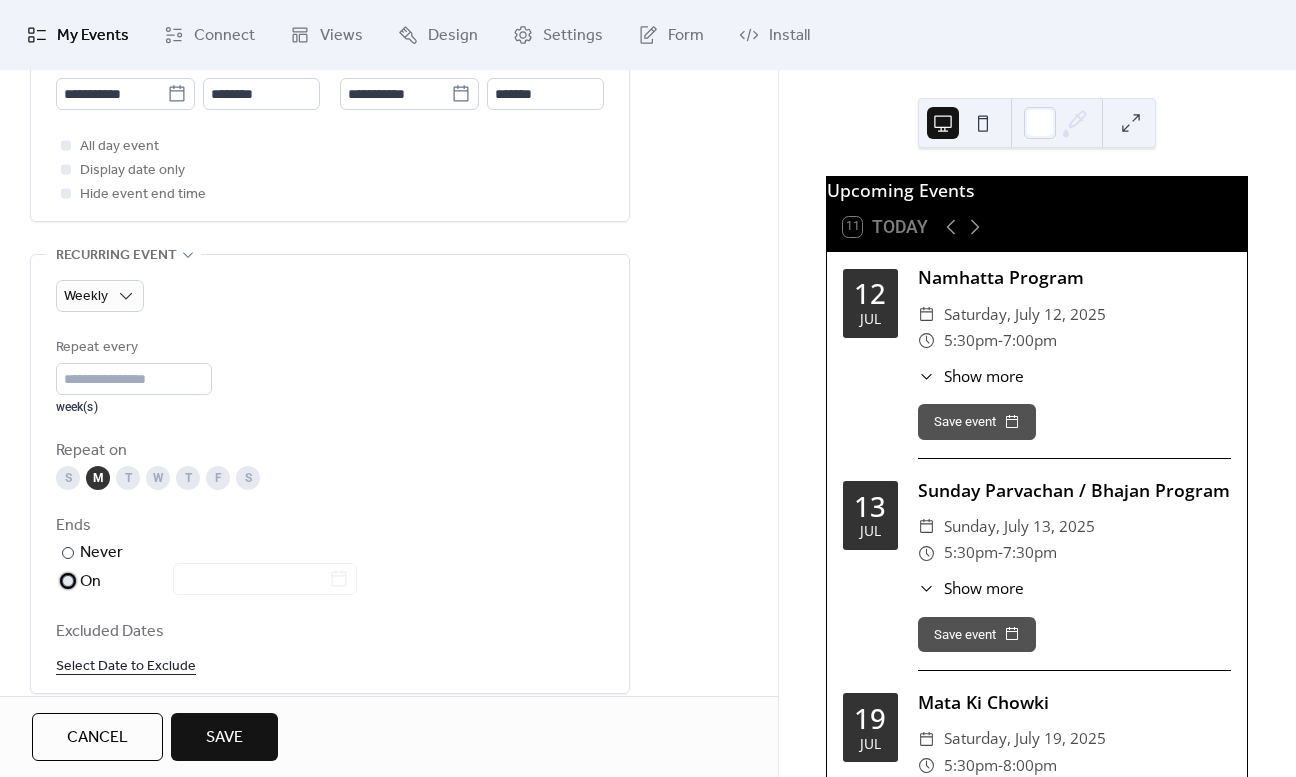 click at bounding box center (68, 581) 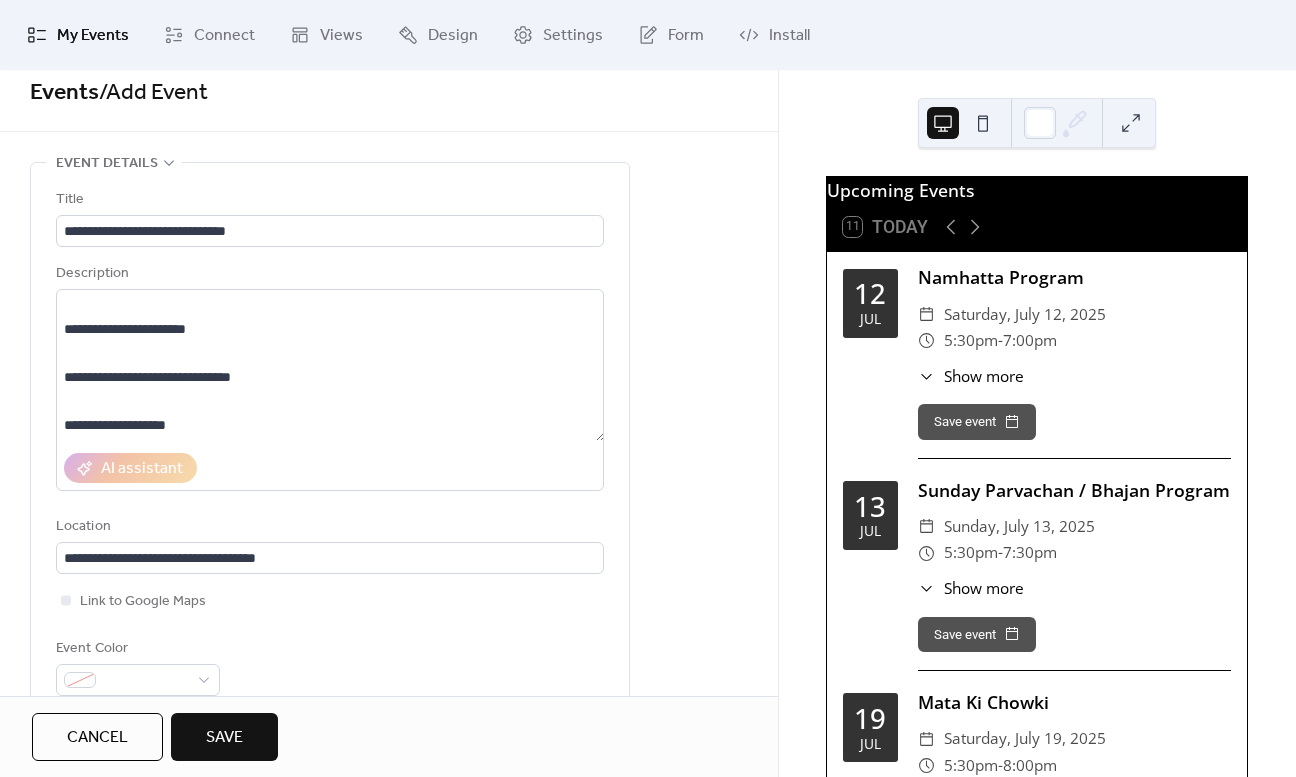 scroll, scrollTop: 19, scrollLeft: 0, axis: vertical 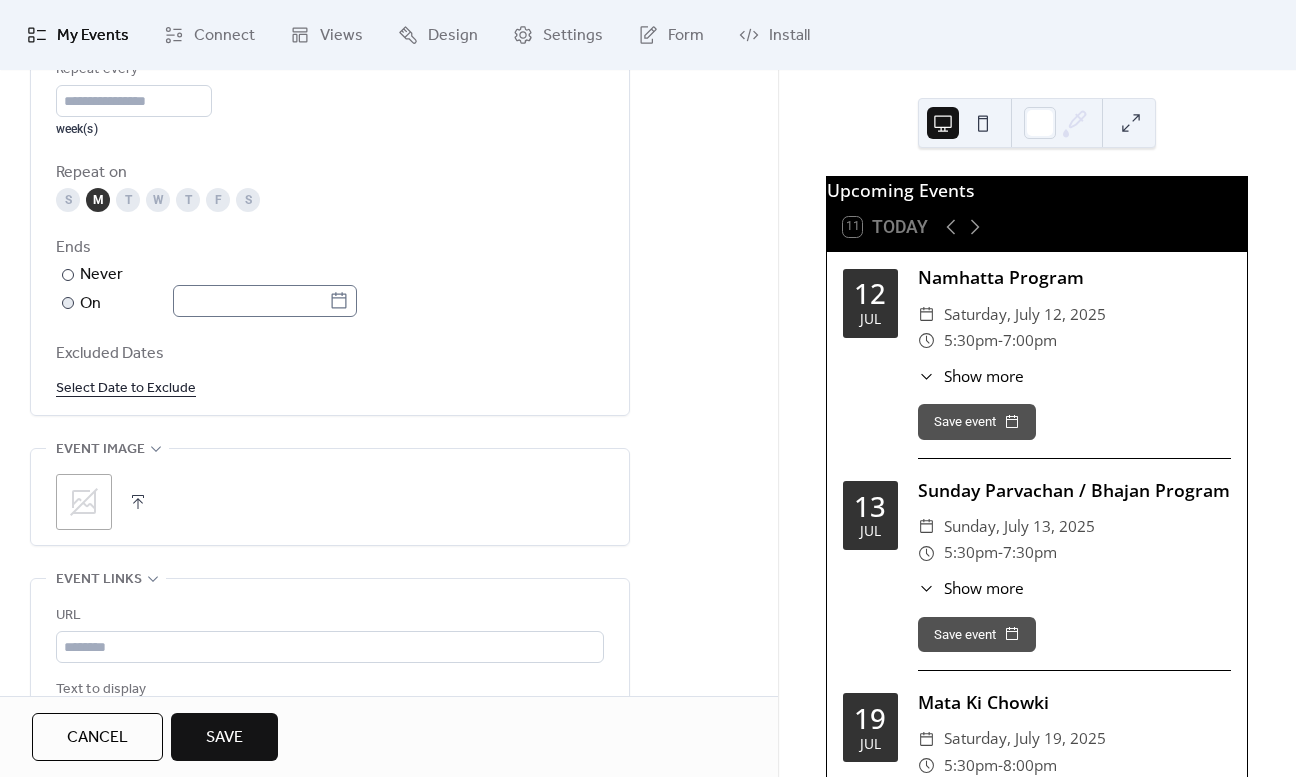 click 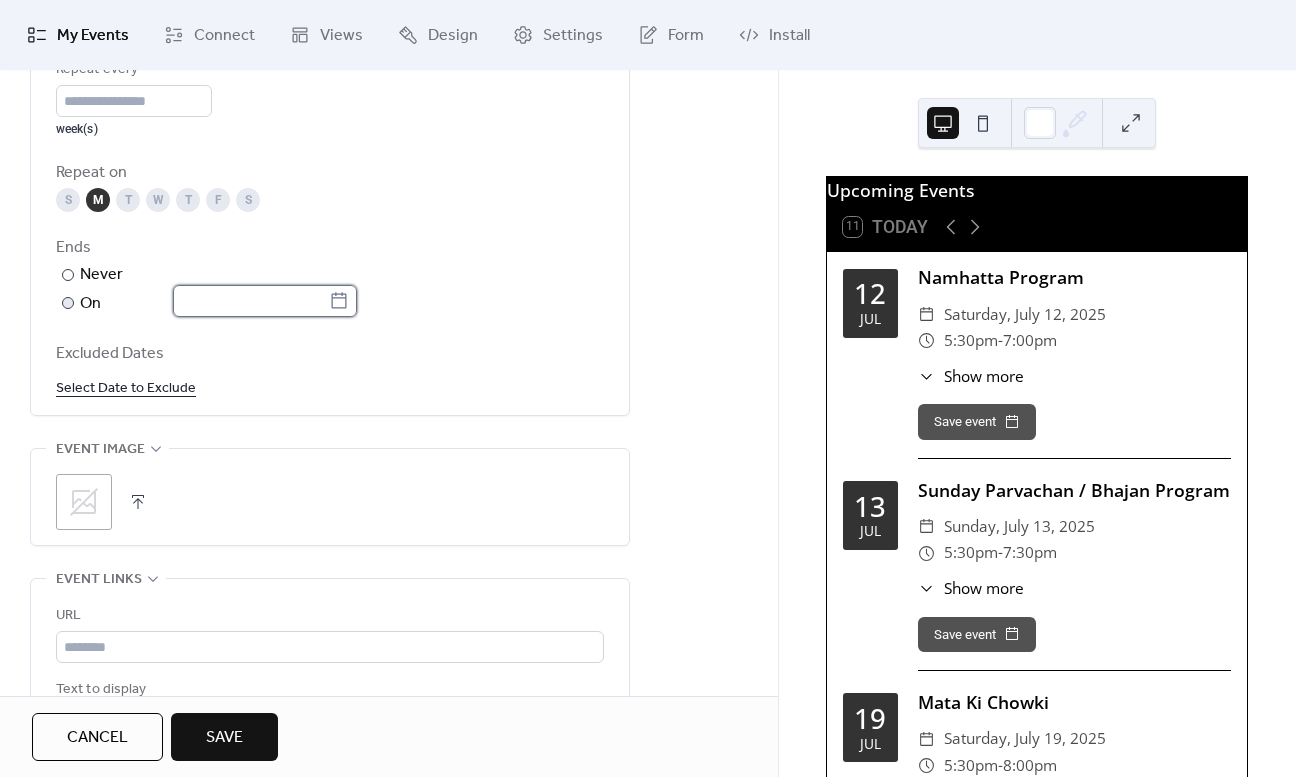 click at bounding box center [251, 301] 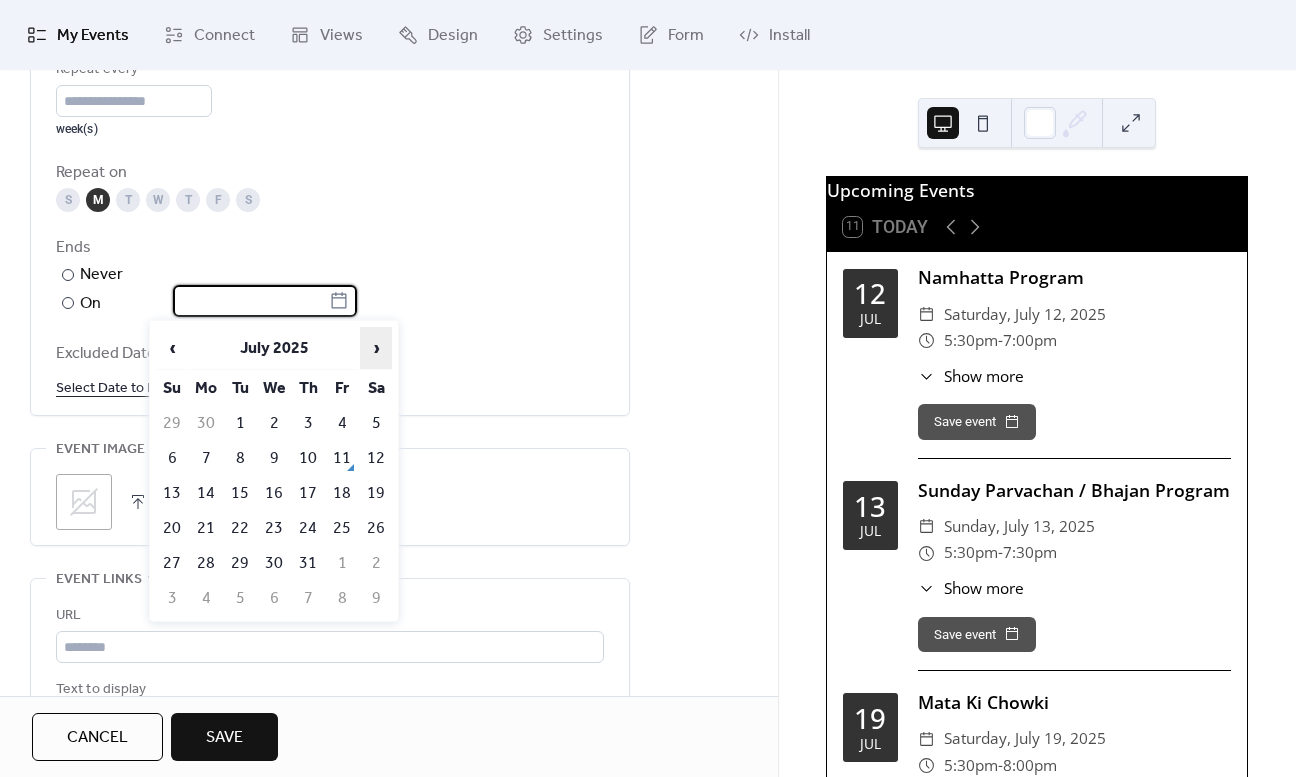 click on "›" at bounding box center [376, 348] 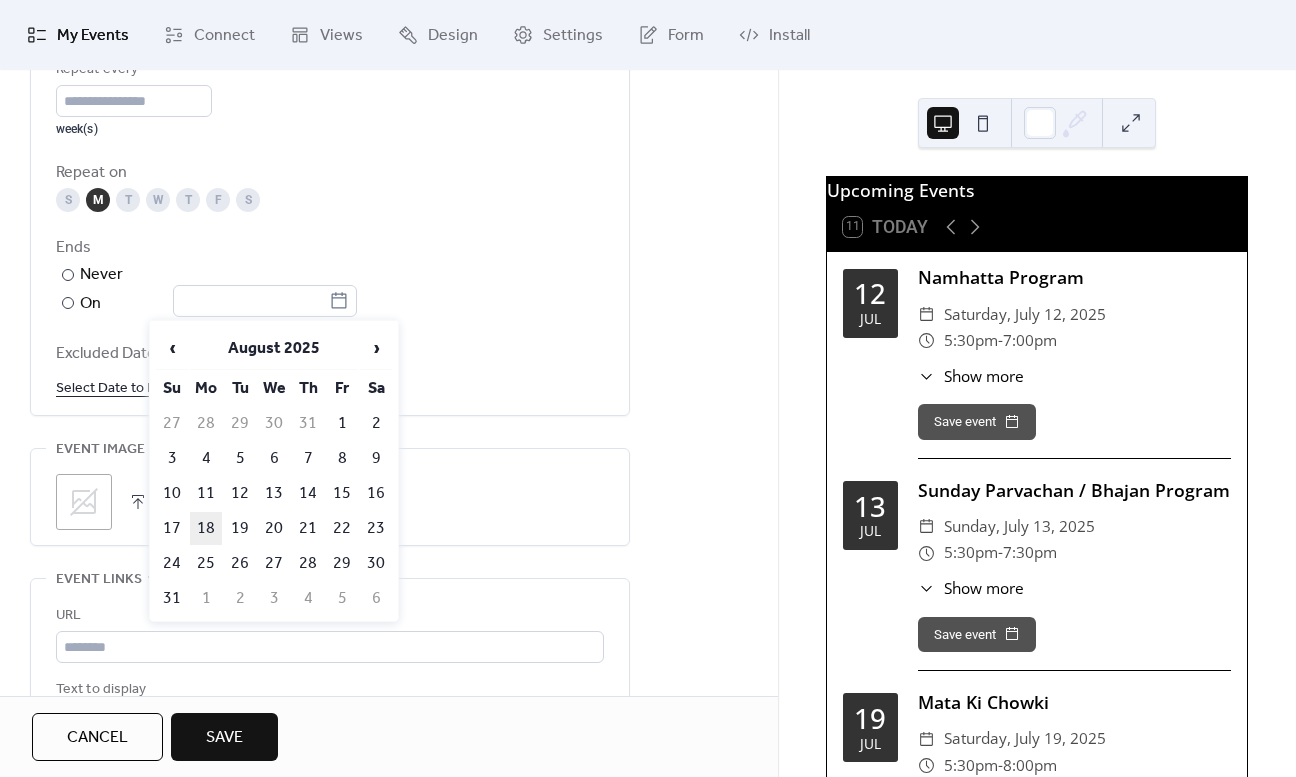 click on "18" at bounding box center (206, 528) 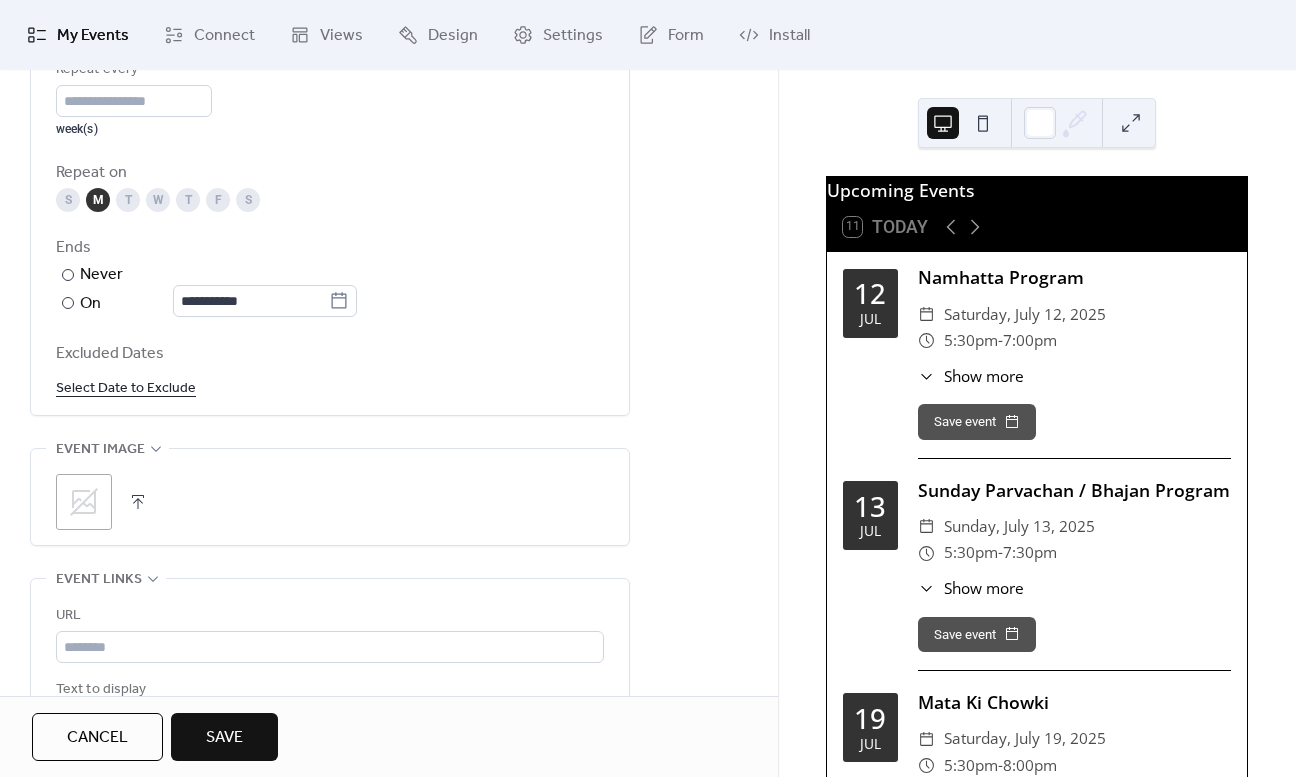 click on "**********" at bounding box center [389, 51] 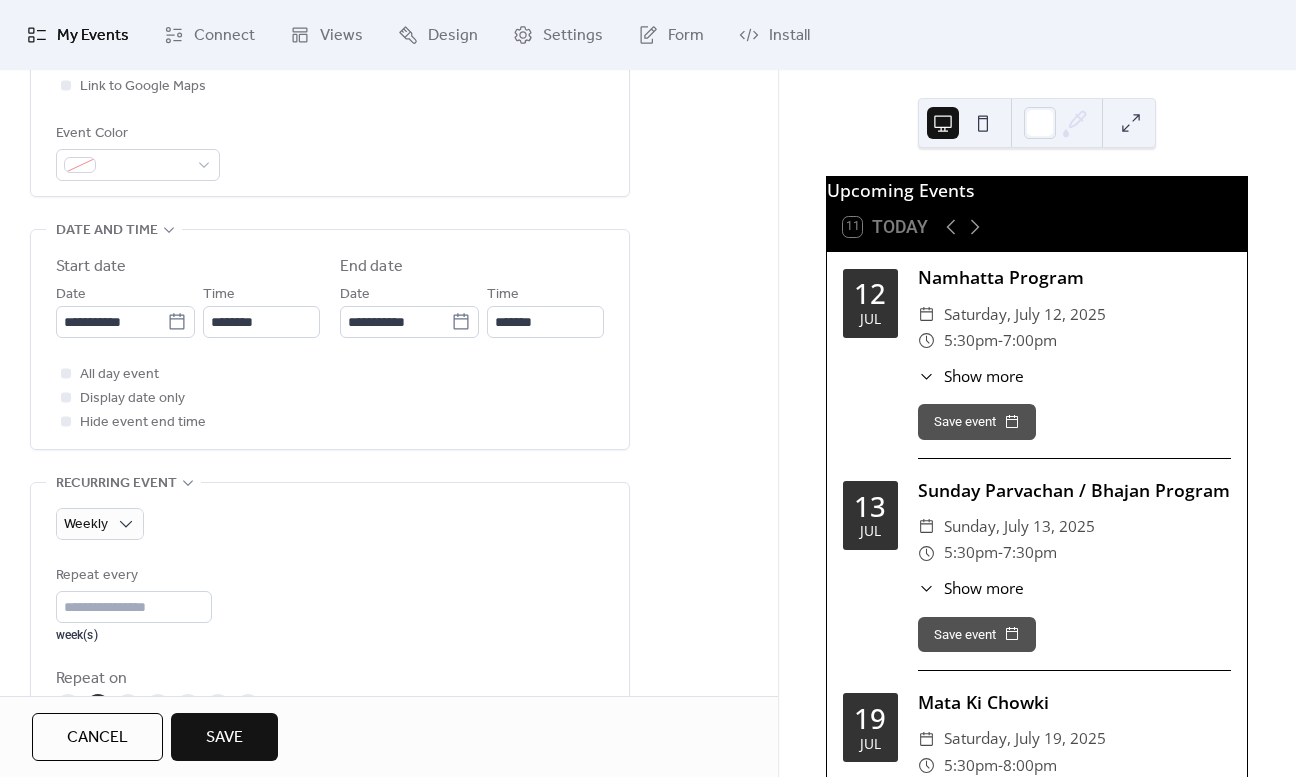 scroll, scrollTop: 532, scrollLeft: 0, axis: vertical 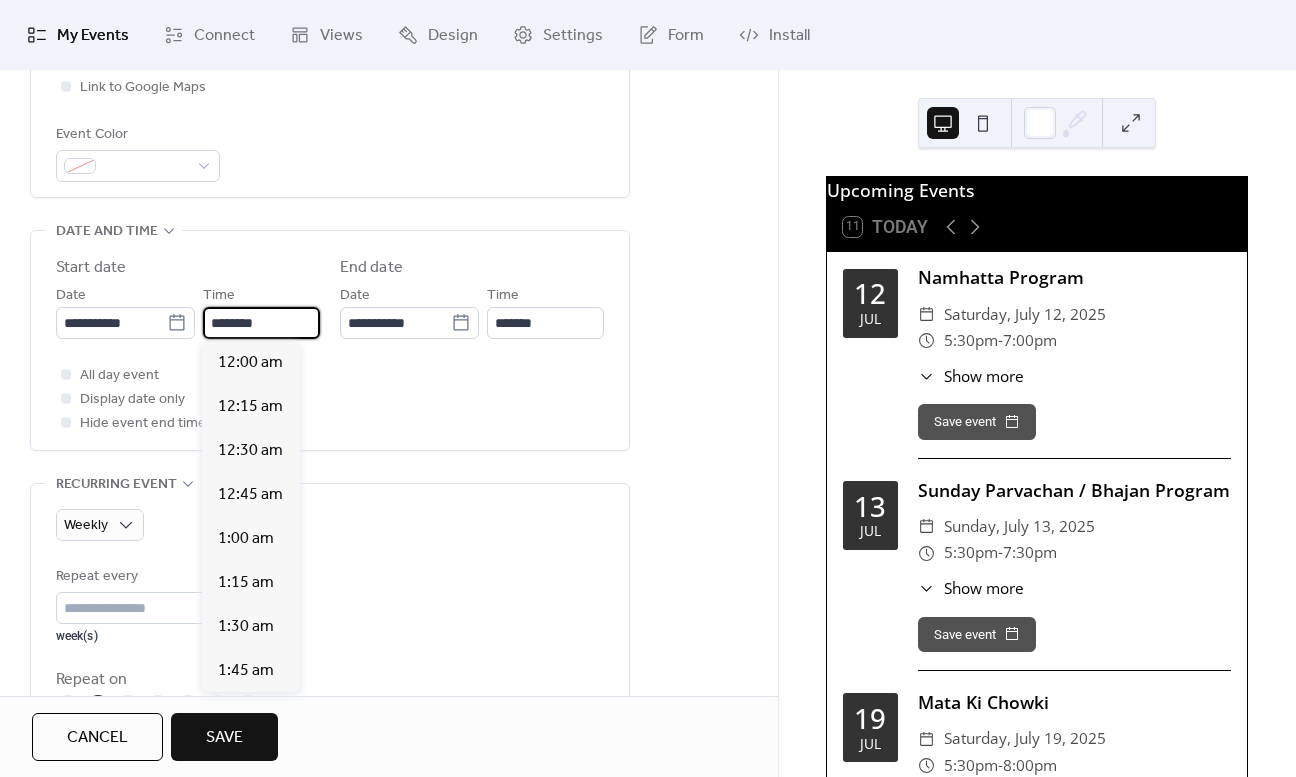 click on "********" at bounding box center (261, 323) 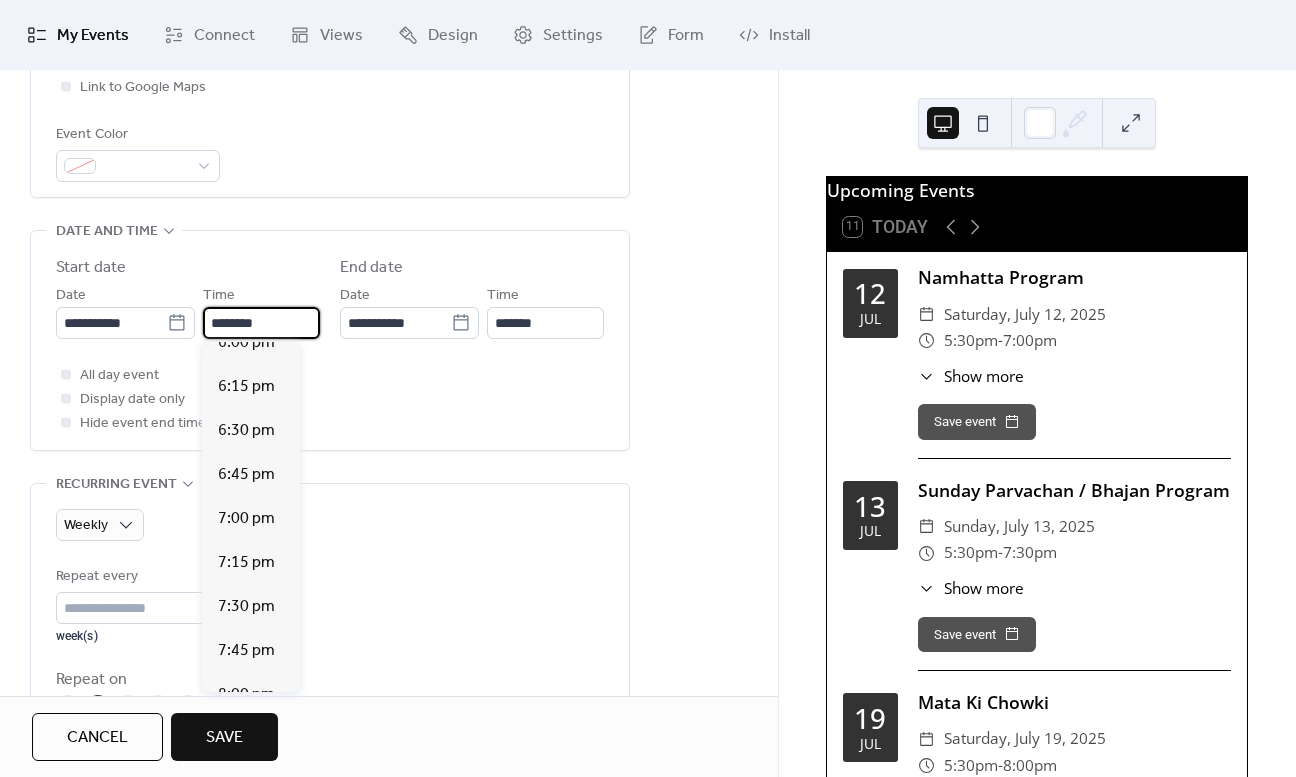 scroll, scrollTop: 3189, scrollLeft: 0, axis: vertical 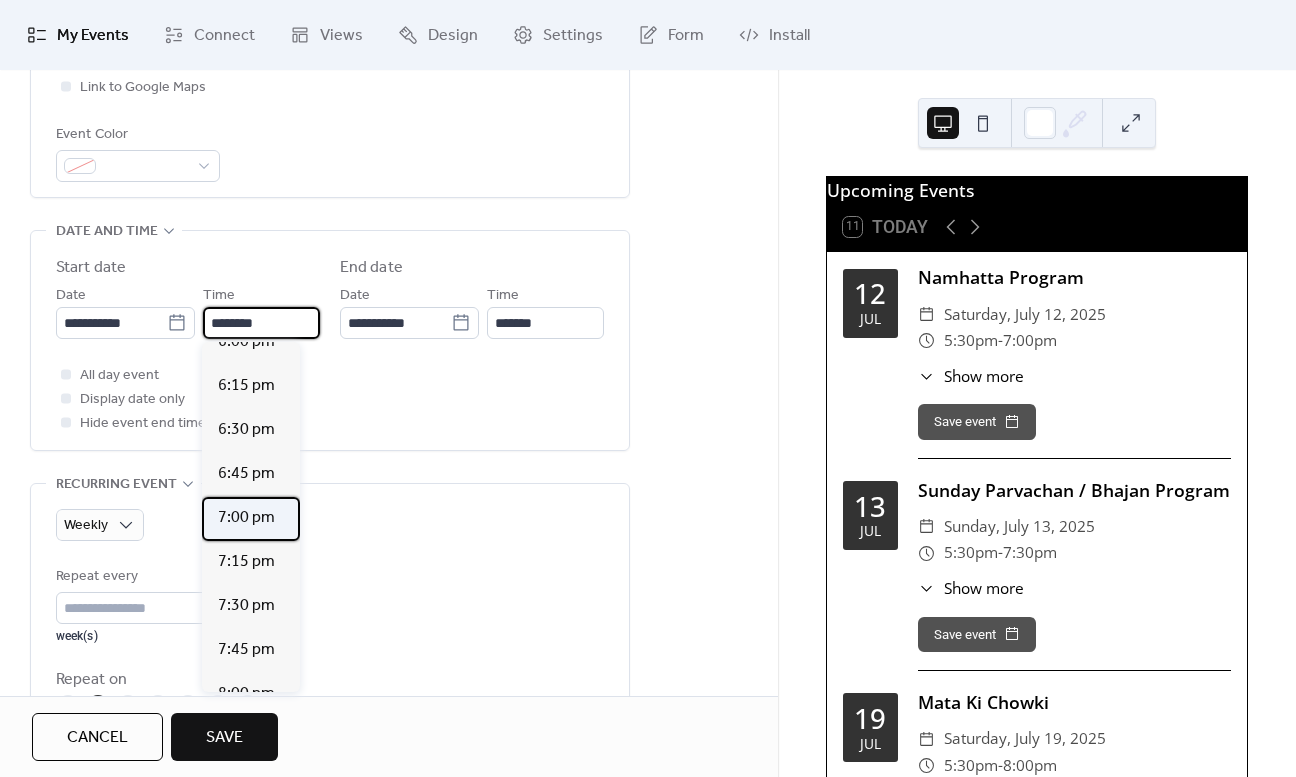 click on "7:00 pm" at bounding box center [246, 518] 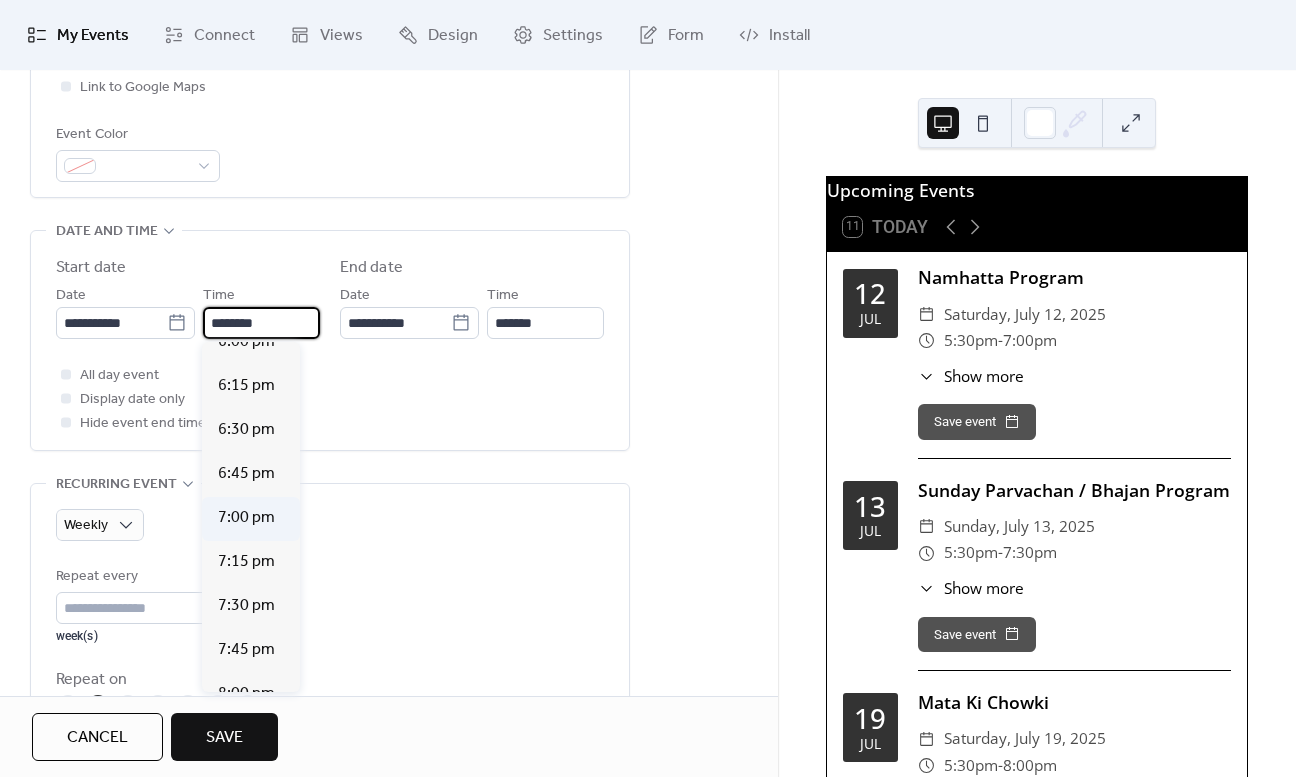 type on "*******" 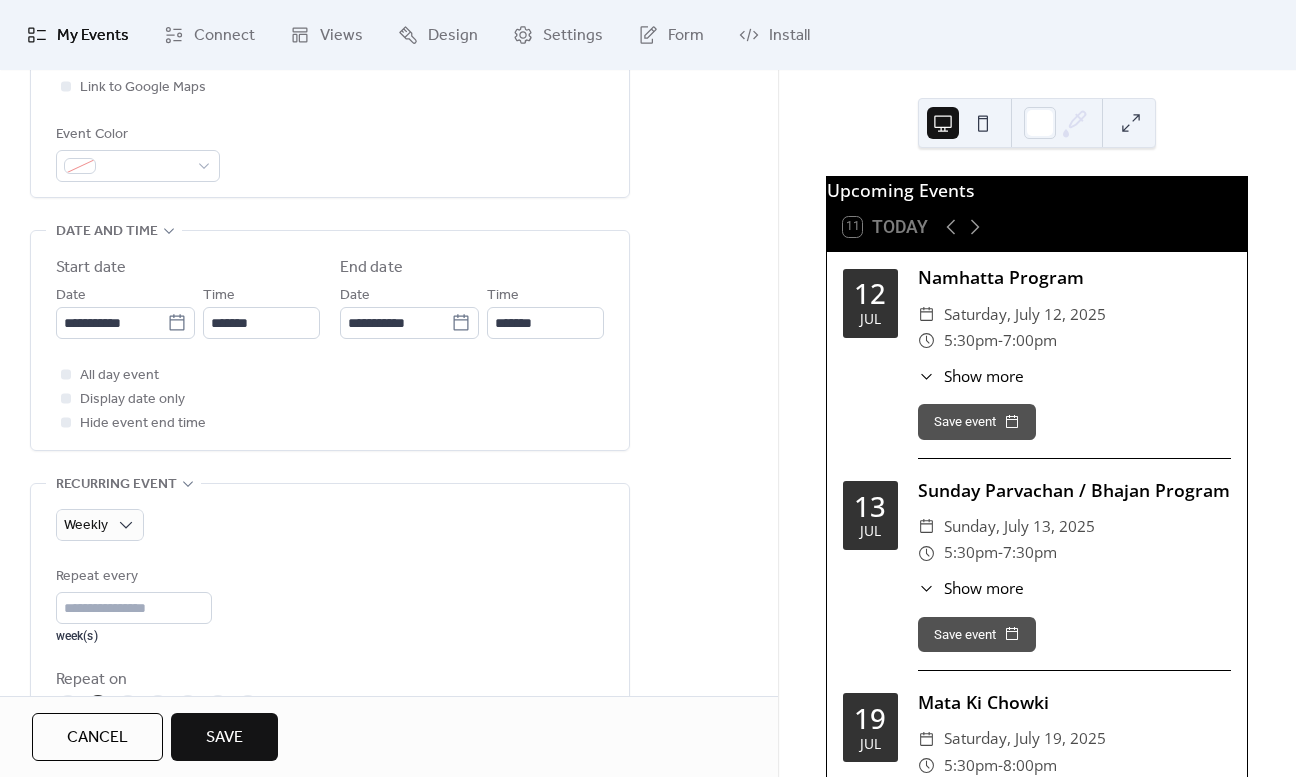 click on "**********" at bounding box center (389, 558) 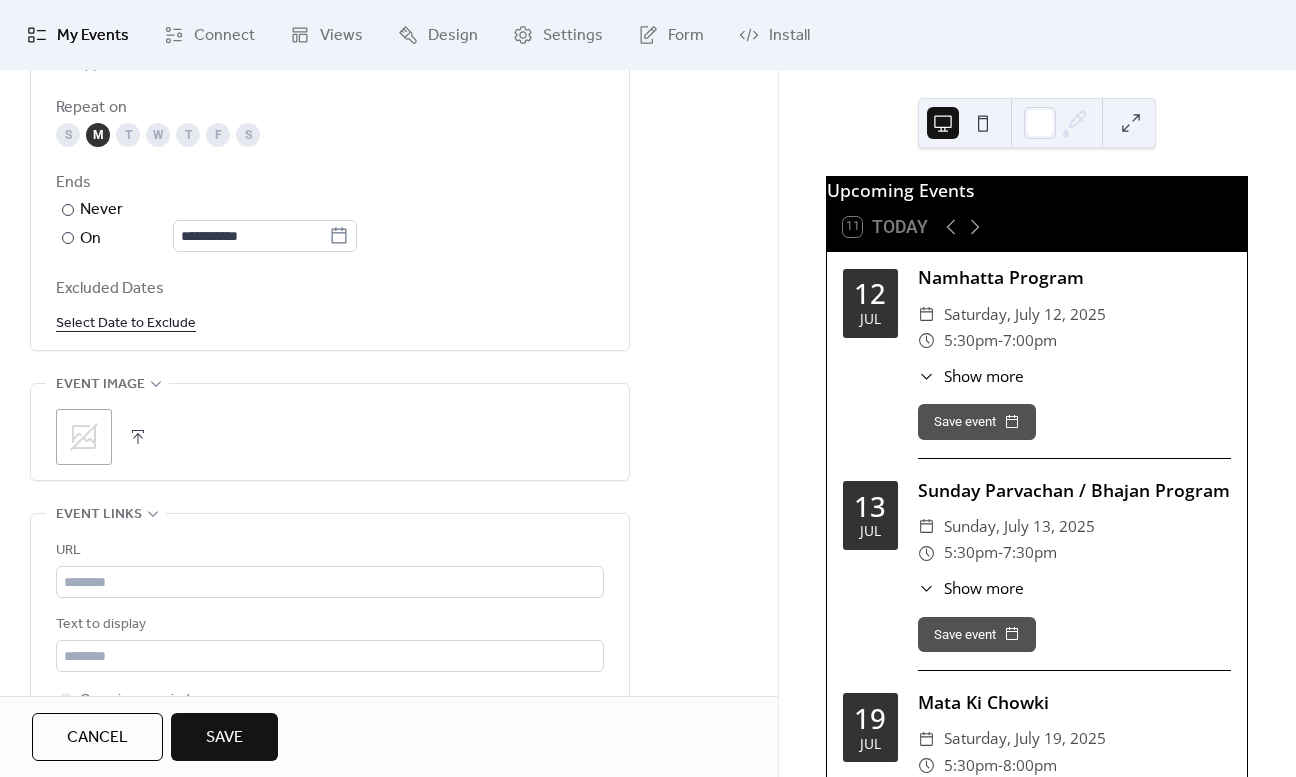 scroll, scrollTop: 1105, scrollLeft: 0, axis: vertical 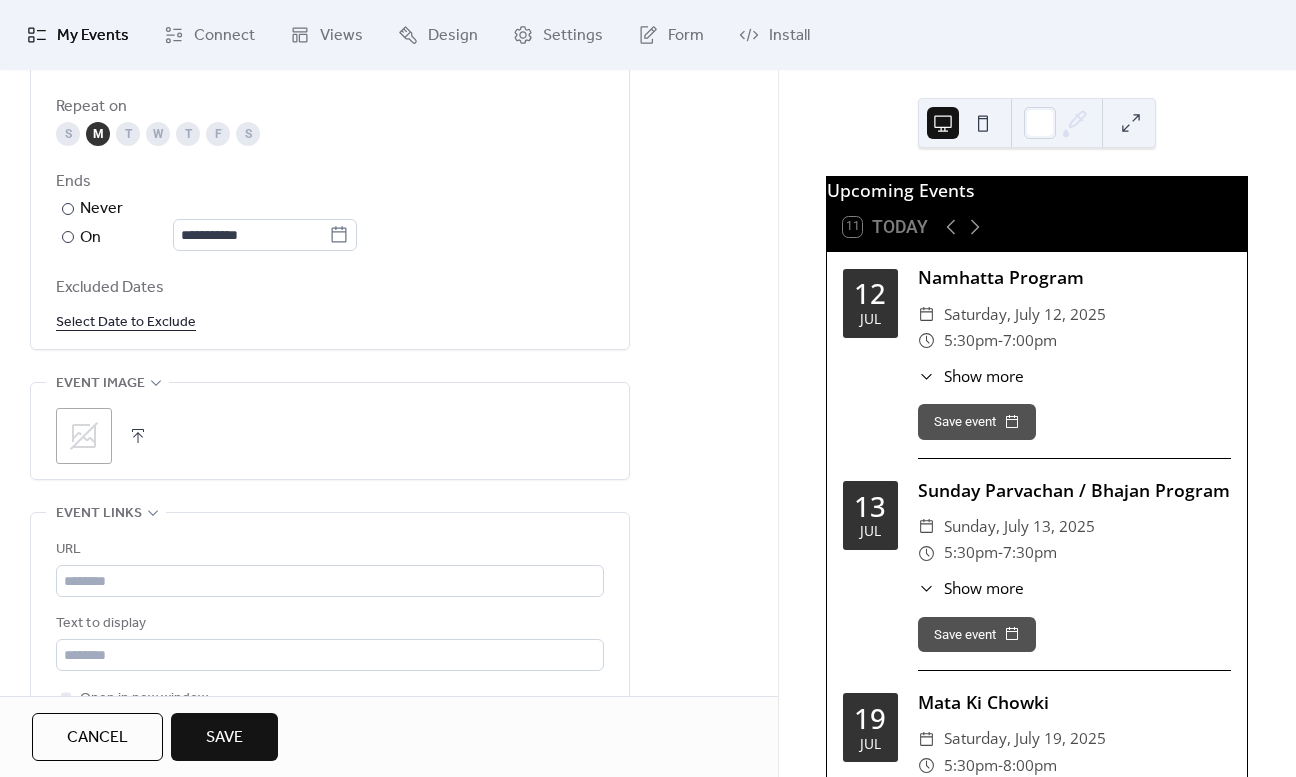 click at bounding box center (138, 436) 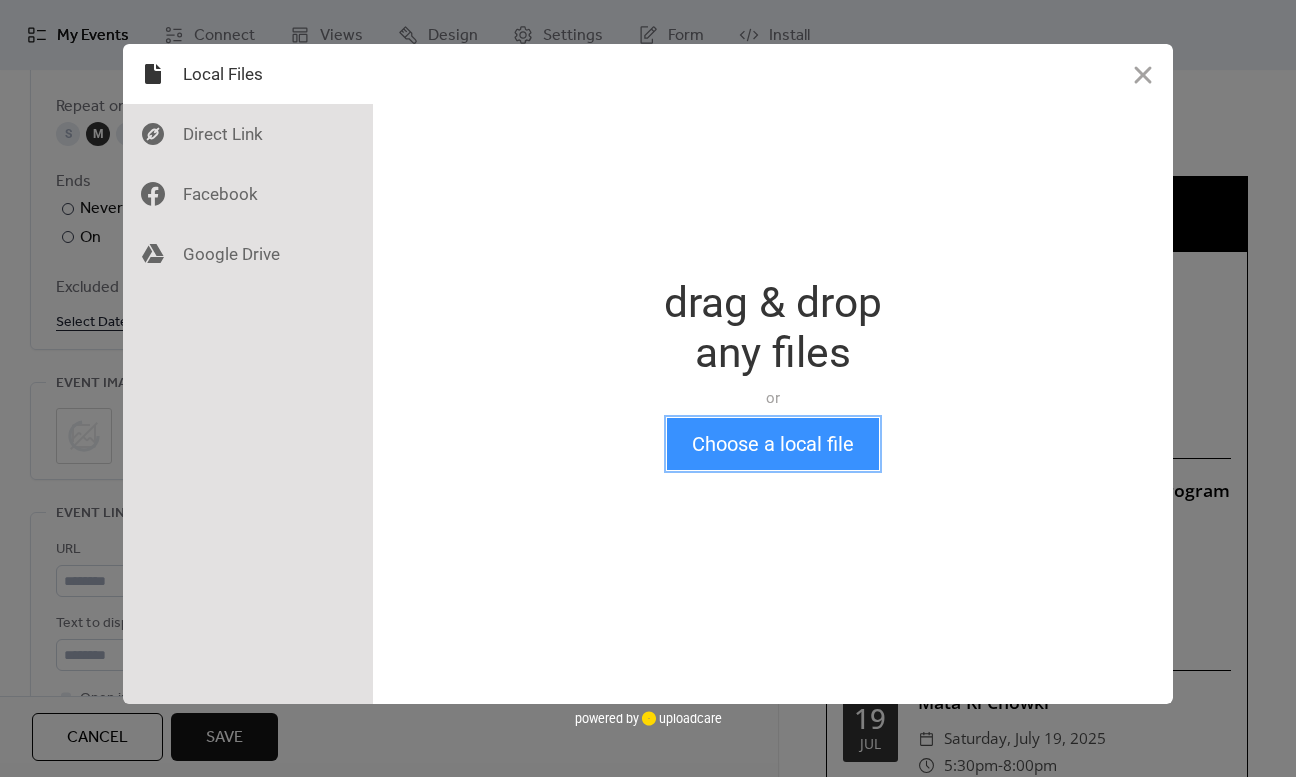 click on "Choose a local file" at bounding box center [773, 444] 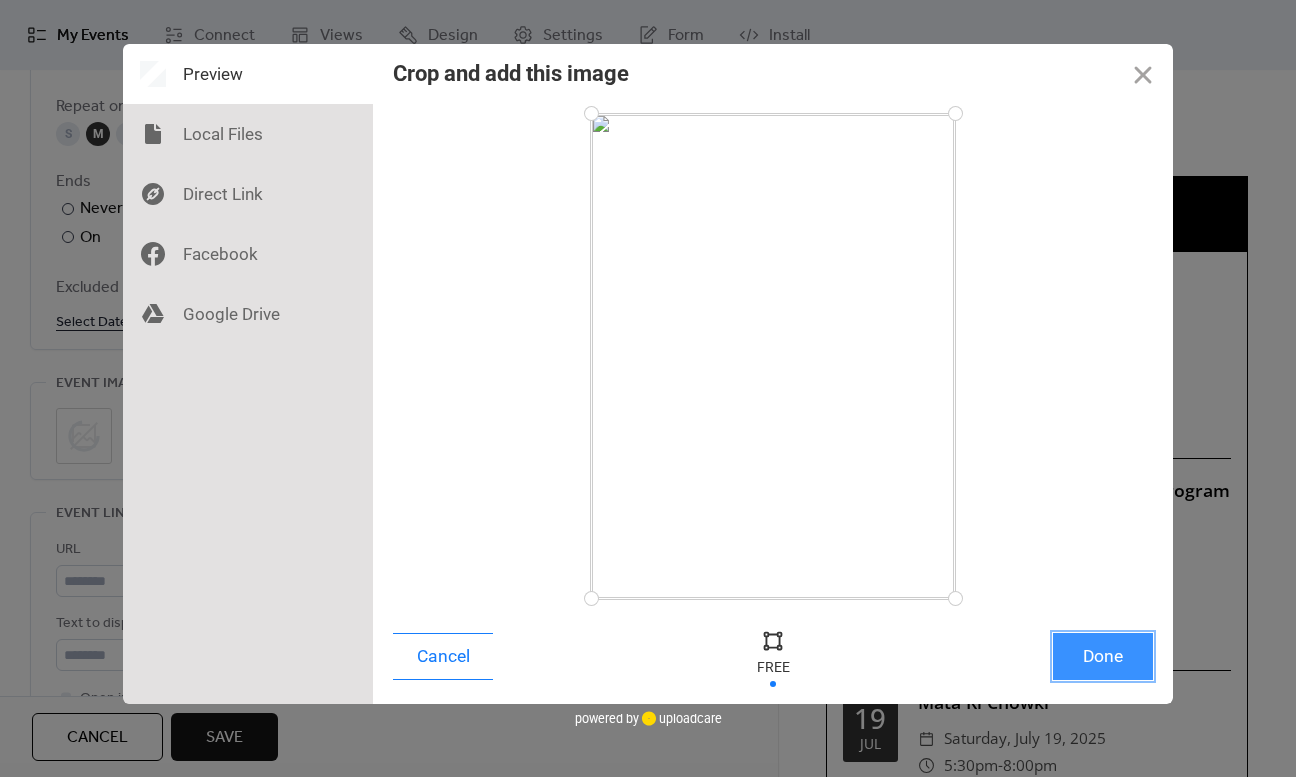 click on "Done" at bounding box center (1103, 656) 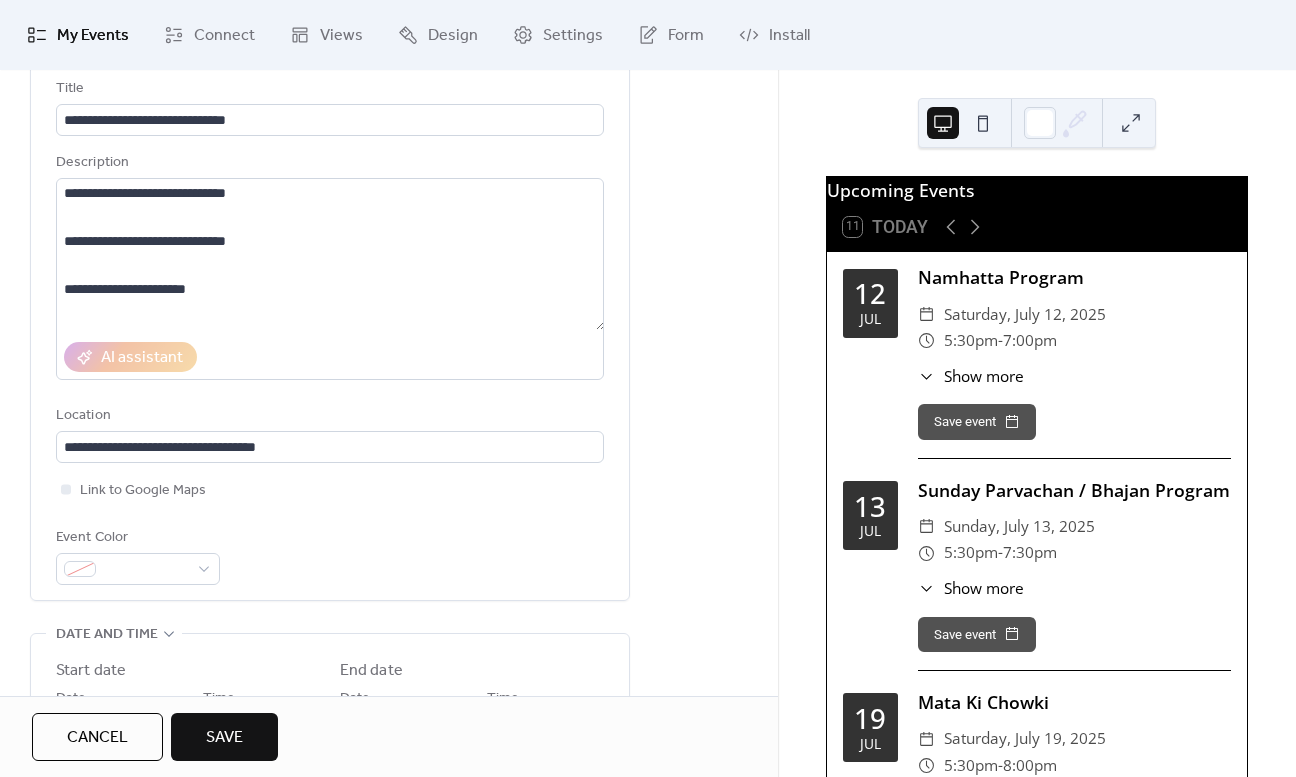 scroll, scrollTop: 0, scrollLeft: 0, axis: both 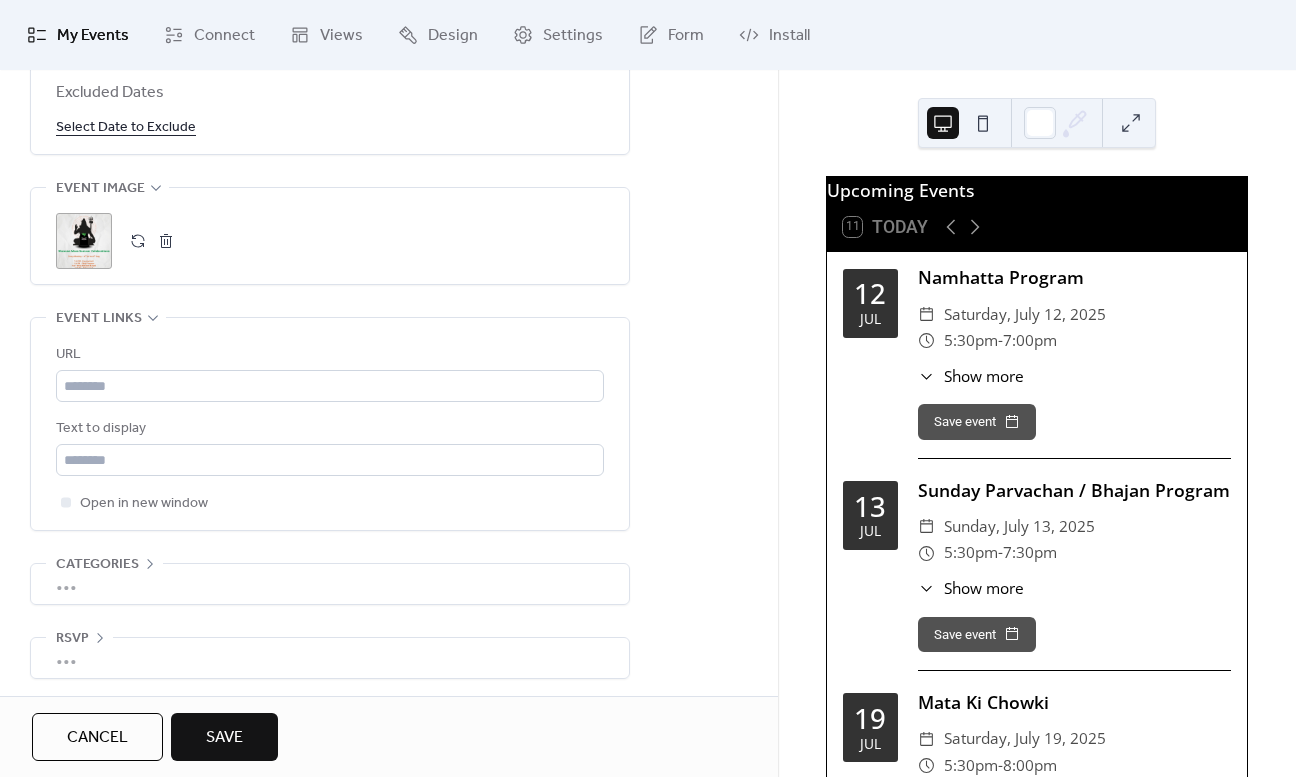 click on "Save" at bounding box center (224, 738) 